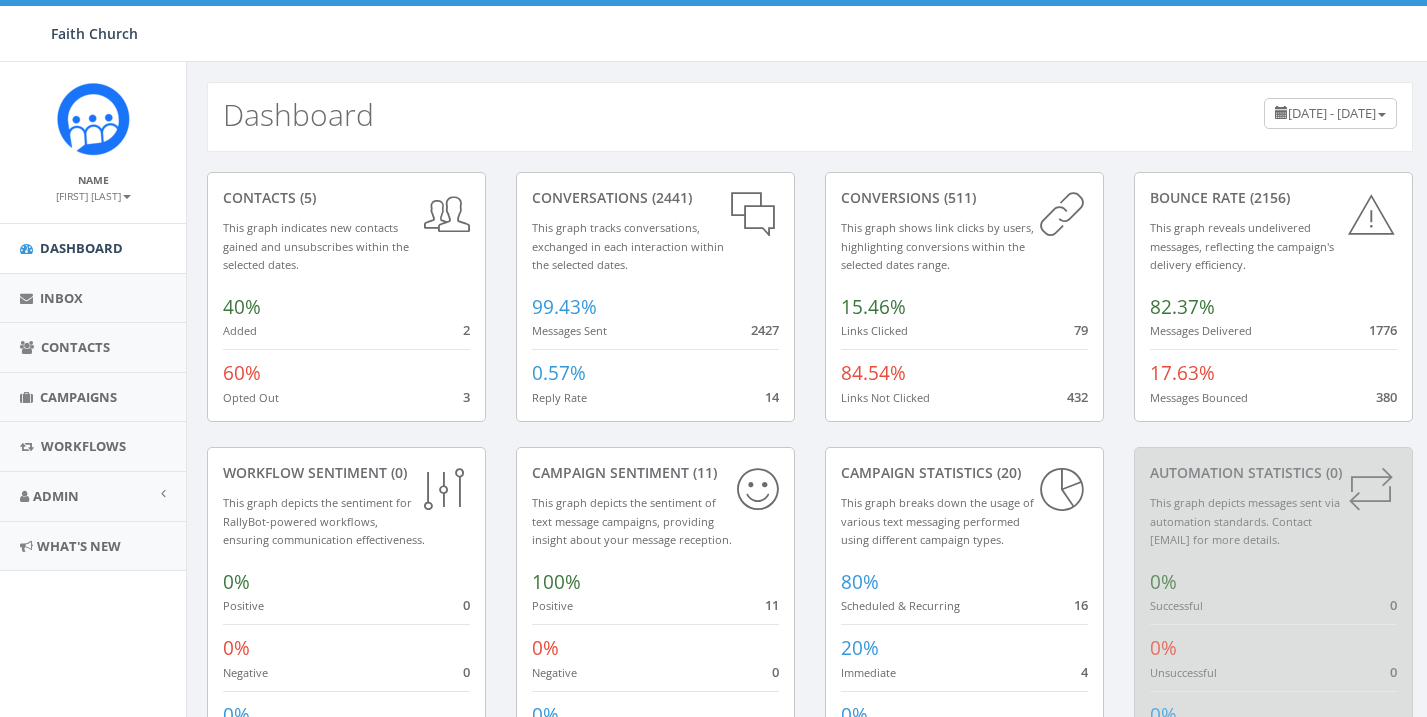 scroll, scrollTop: 0, scrollLeft: 0, axis: both 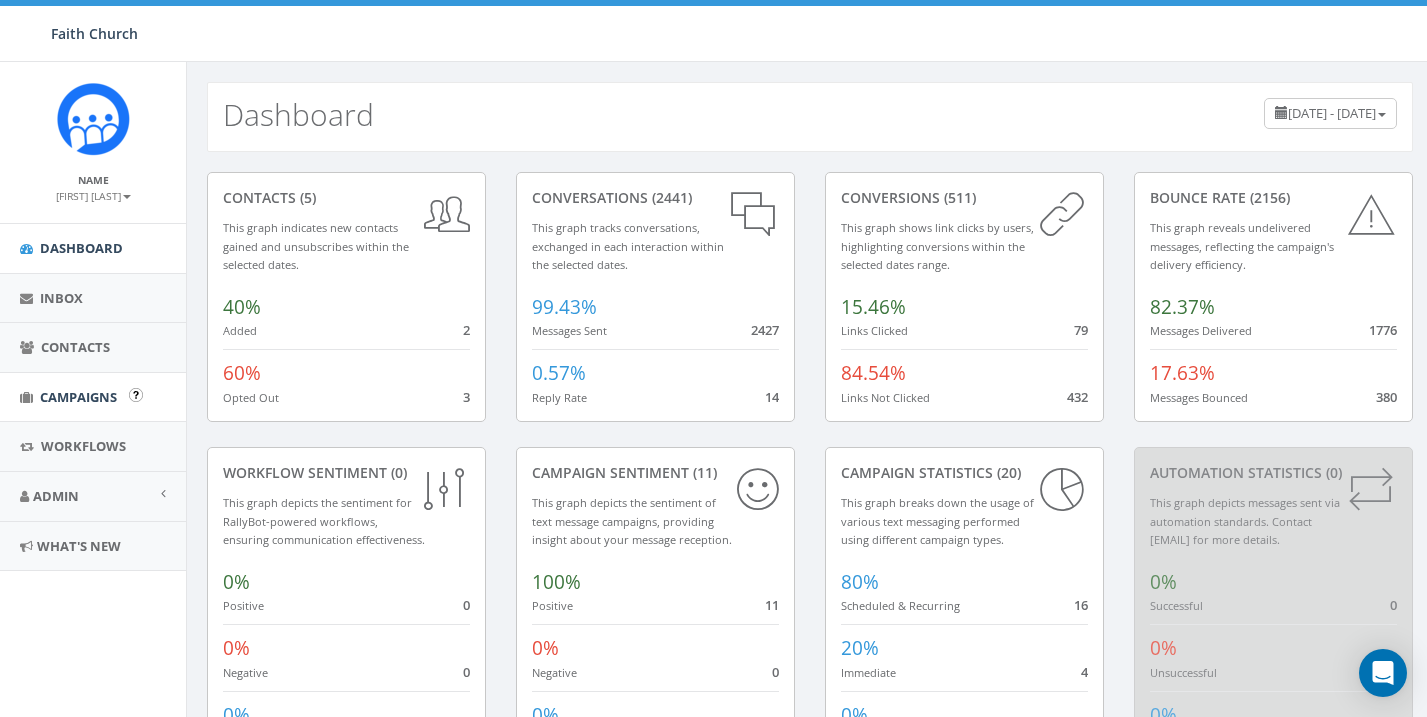 click on "Campaigns" at bounding box center (78, 397) 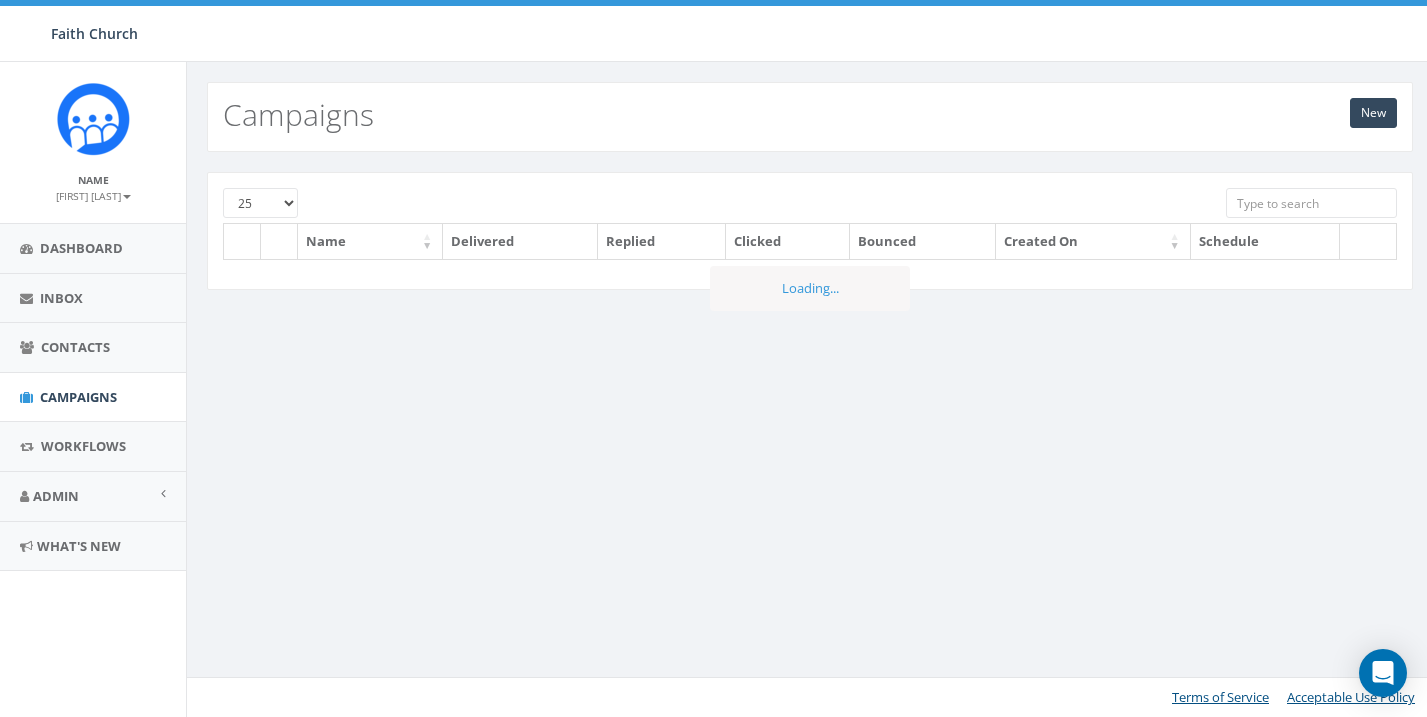scroll, scrollTop: 0, scrollLeft: 0, axis: both 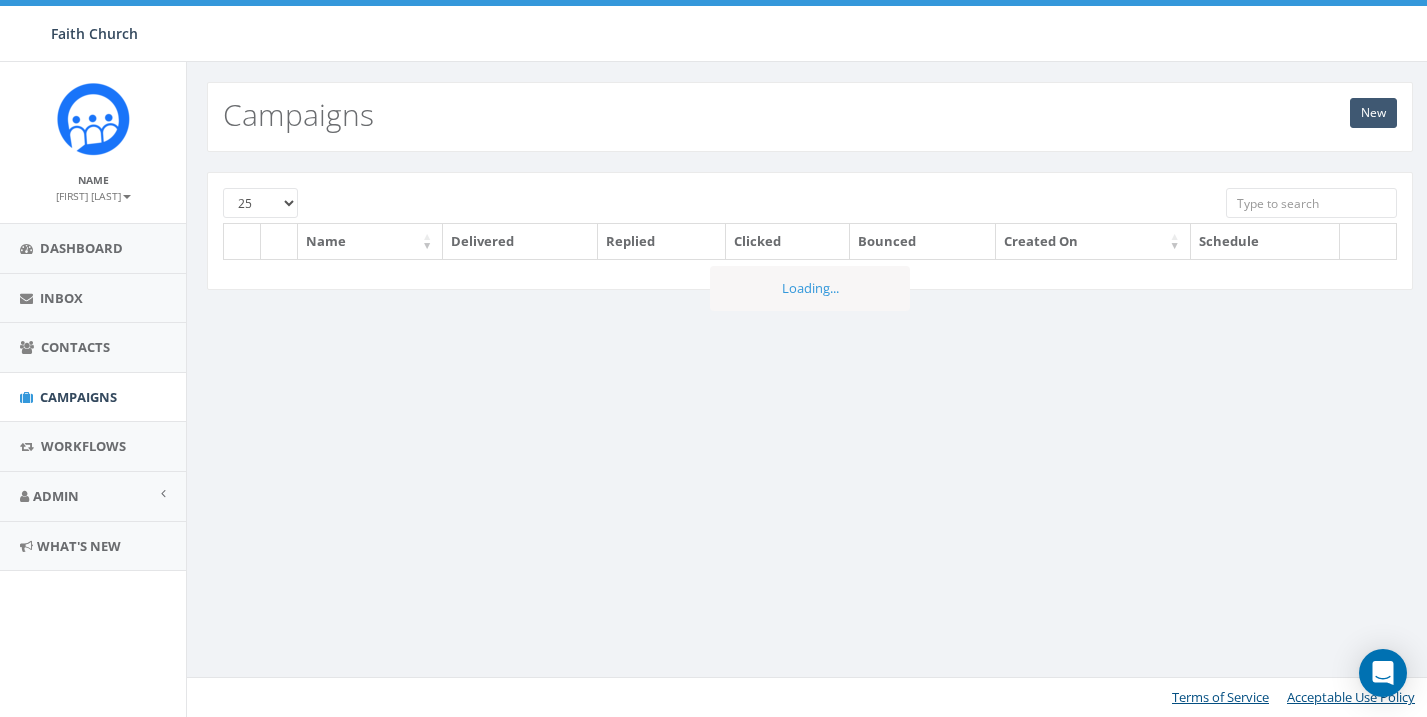 click on "New" at bounding box center (1373, 113) 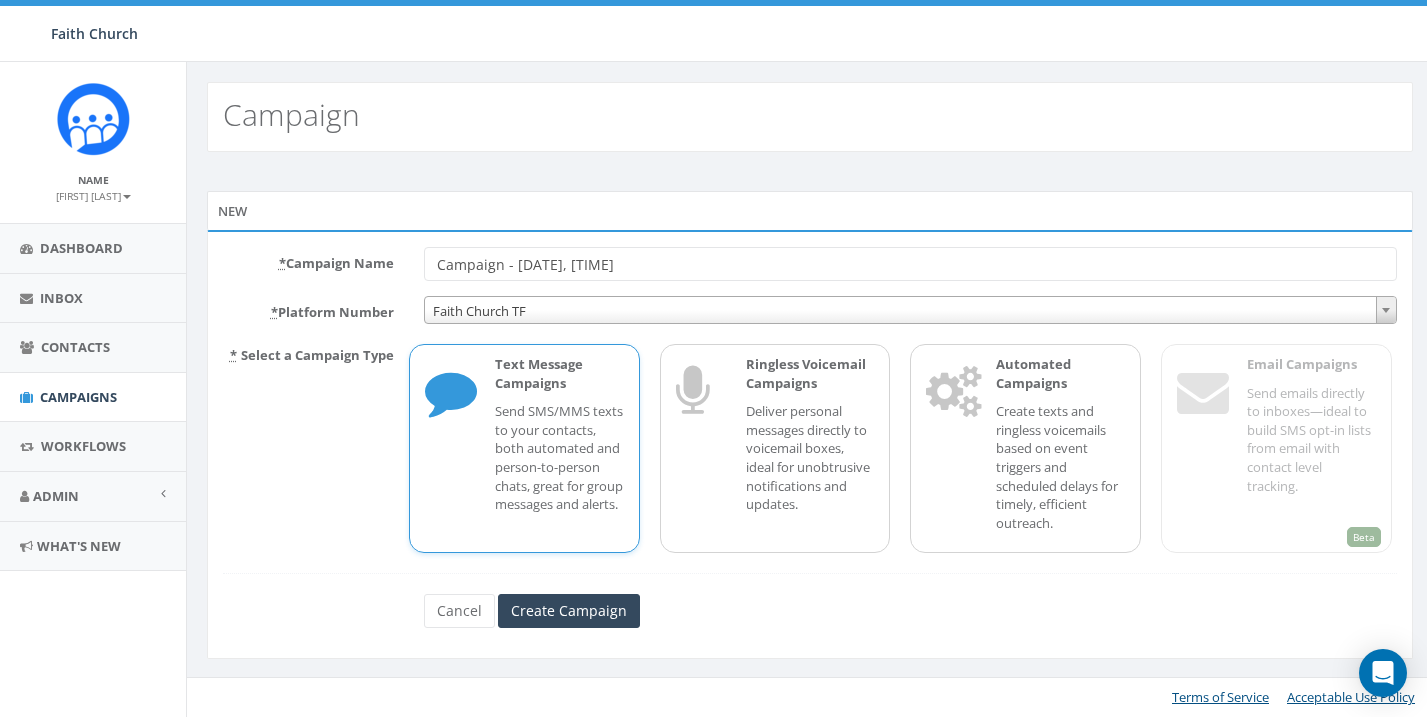 scroll, scrollTop: 0, scrollLeft: 0, axis: both 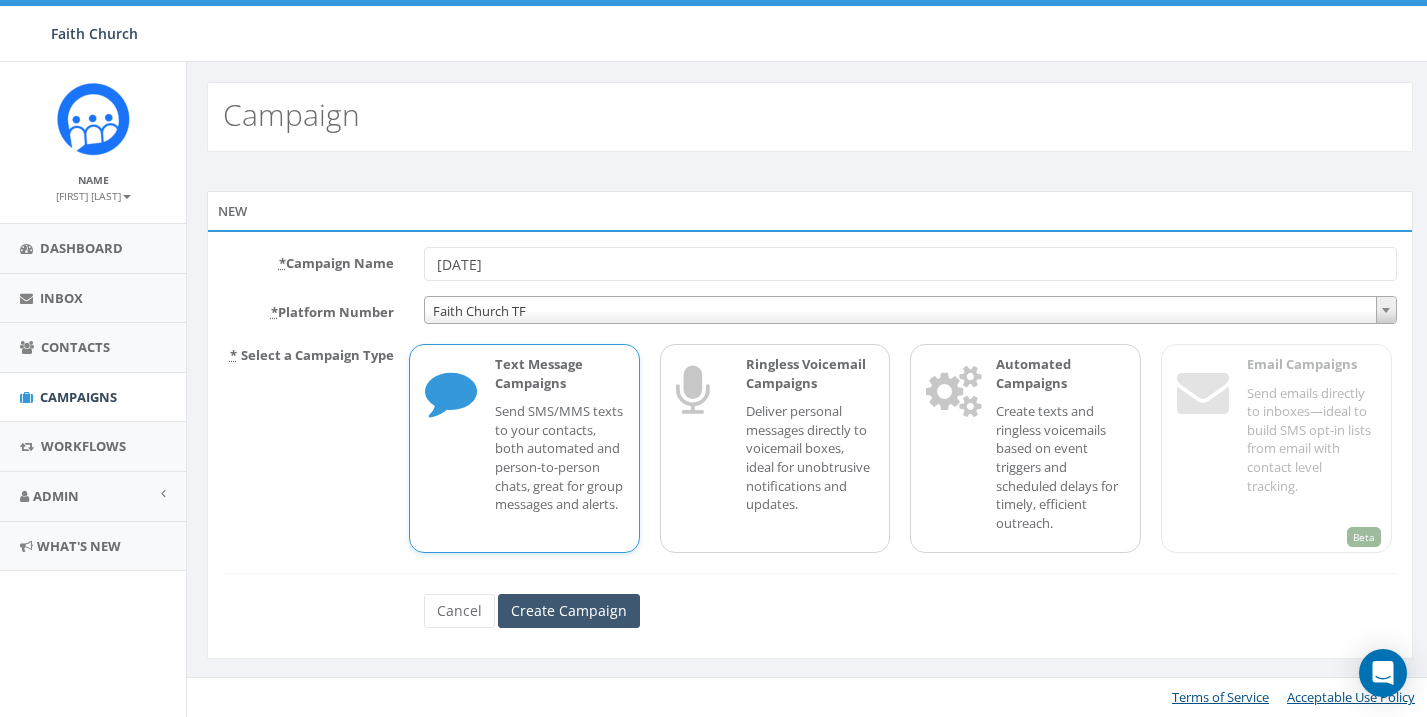 type on "[DATE]" 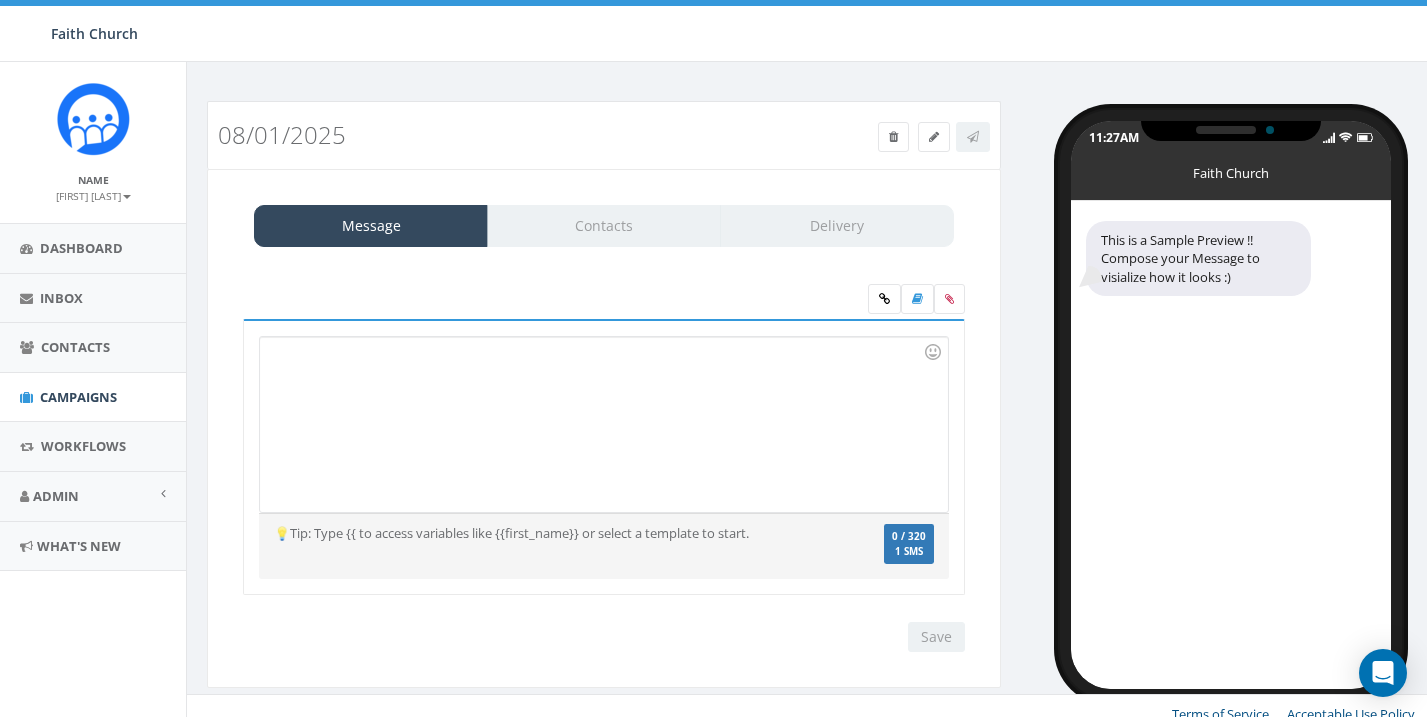 scroll, scrollTop: 0, scrollLeft: 0, axis: both 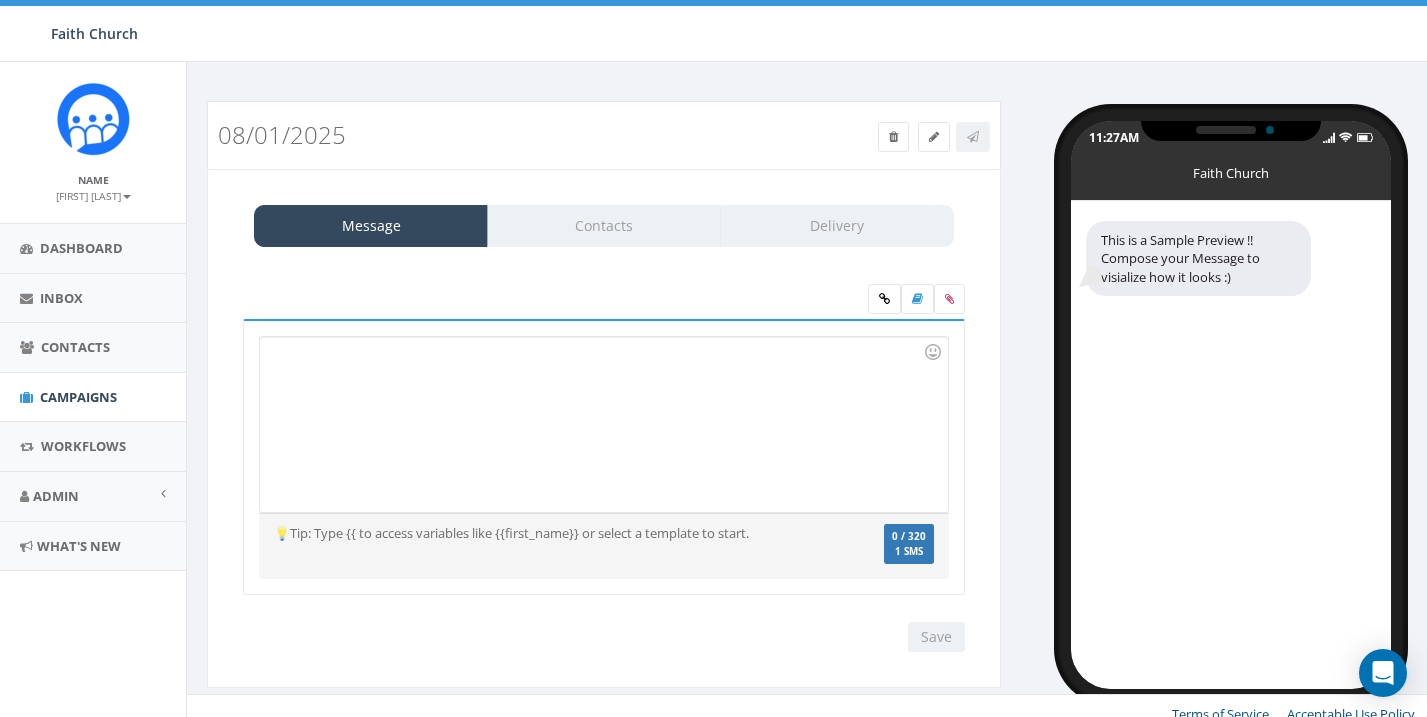 click at bounding box center (603, 424) 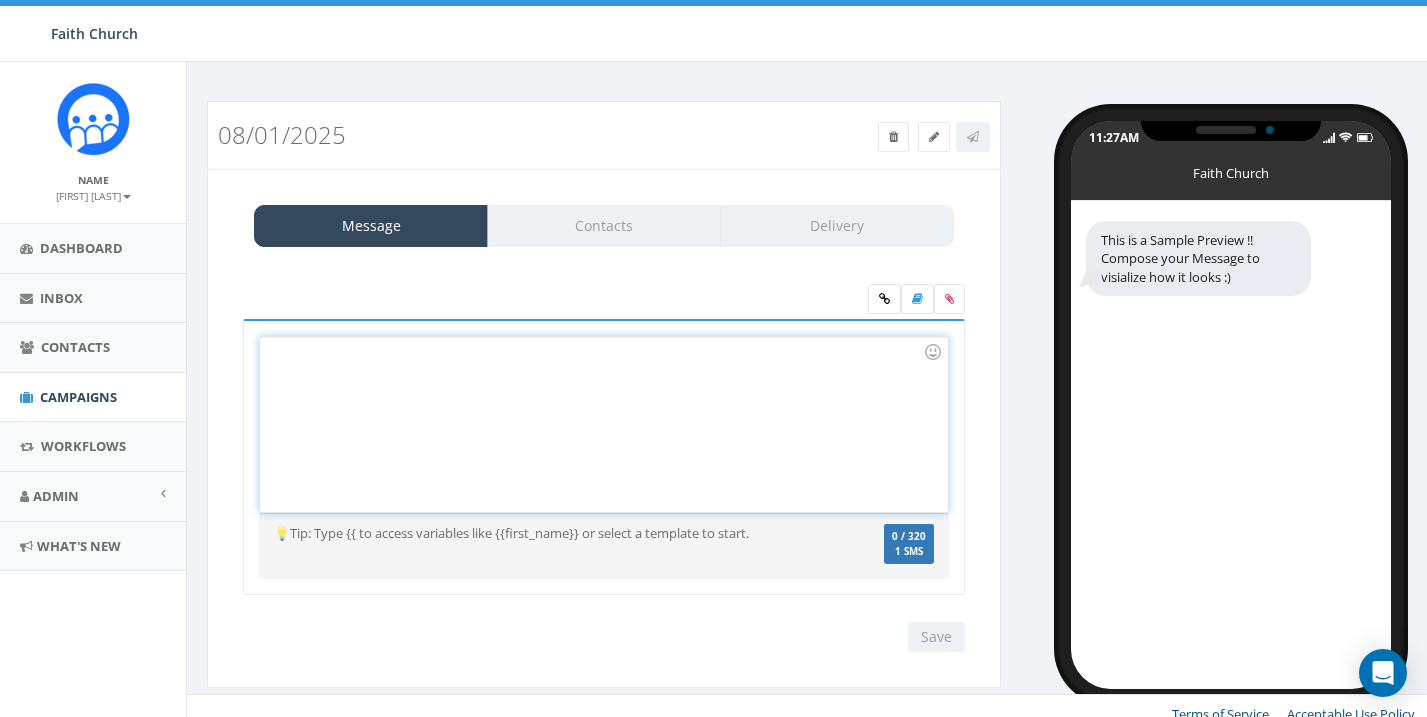 type 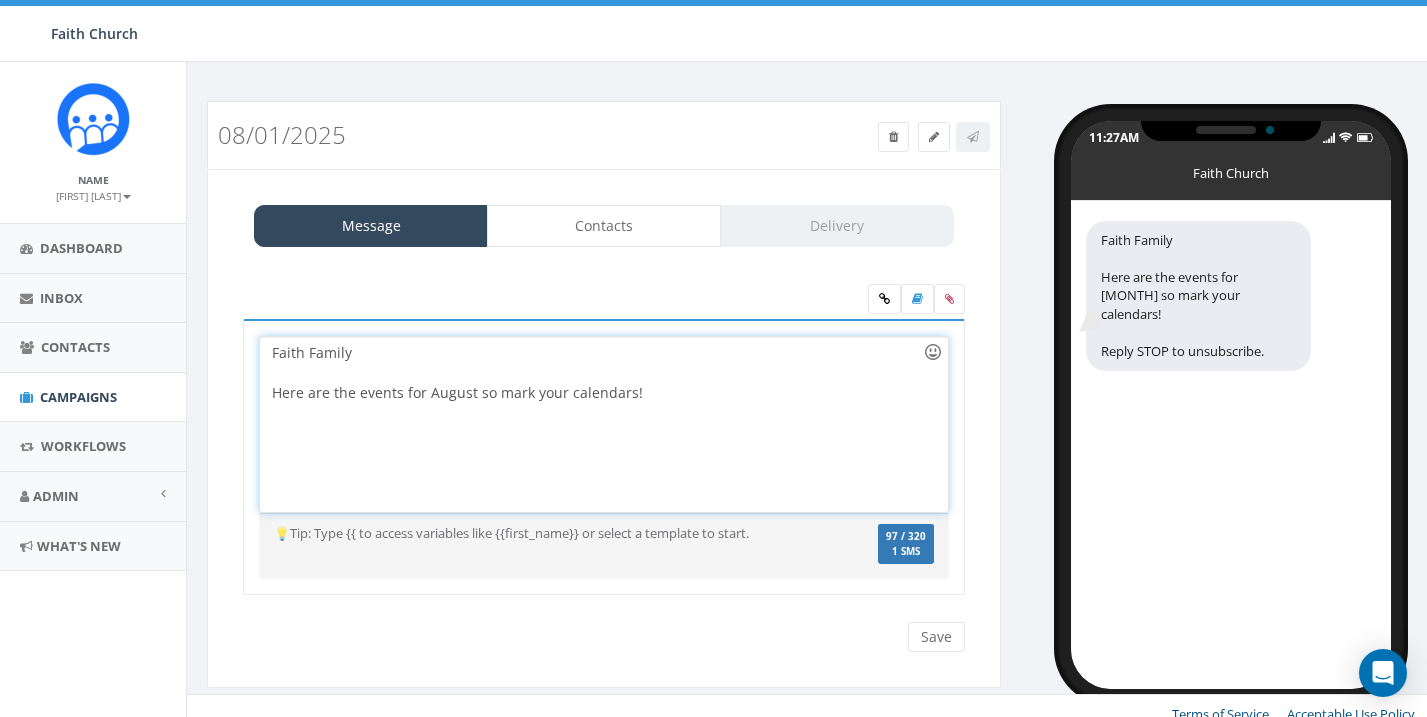 click at bounding box center (933, 352) 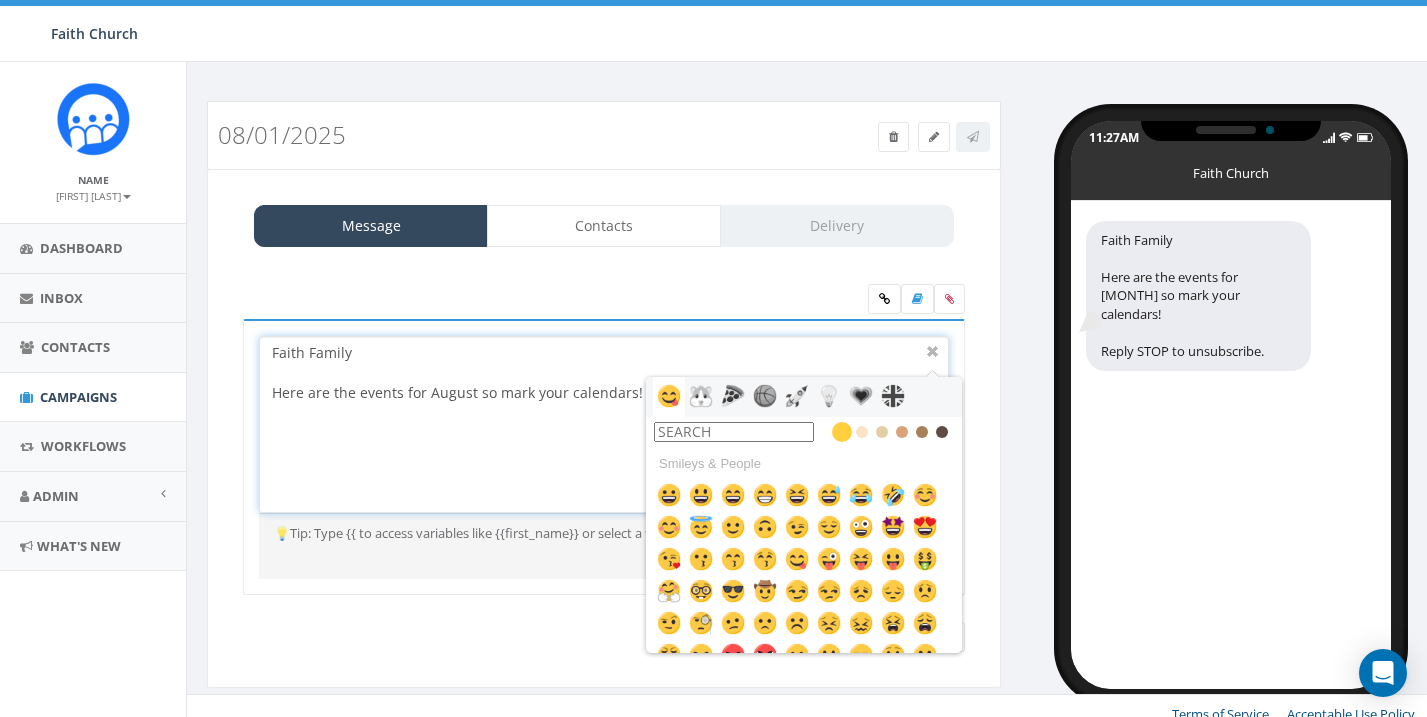 click at bounding box center [734, 432] 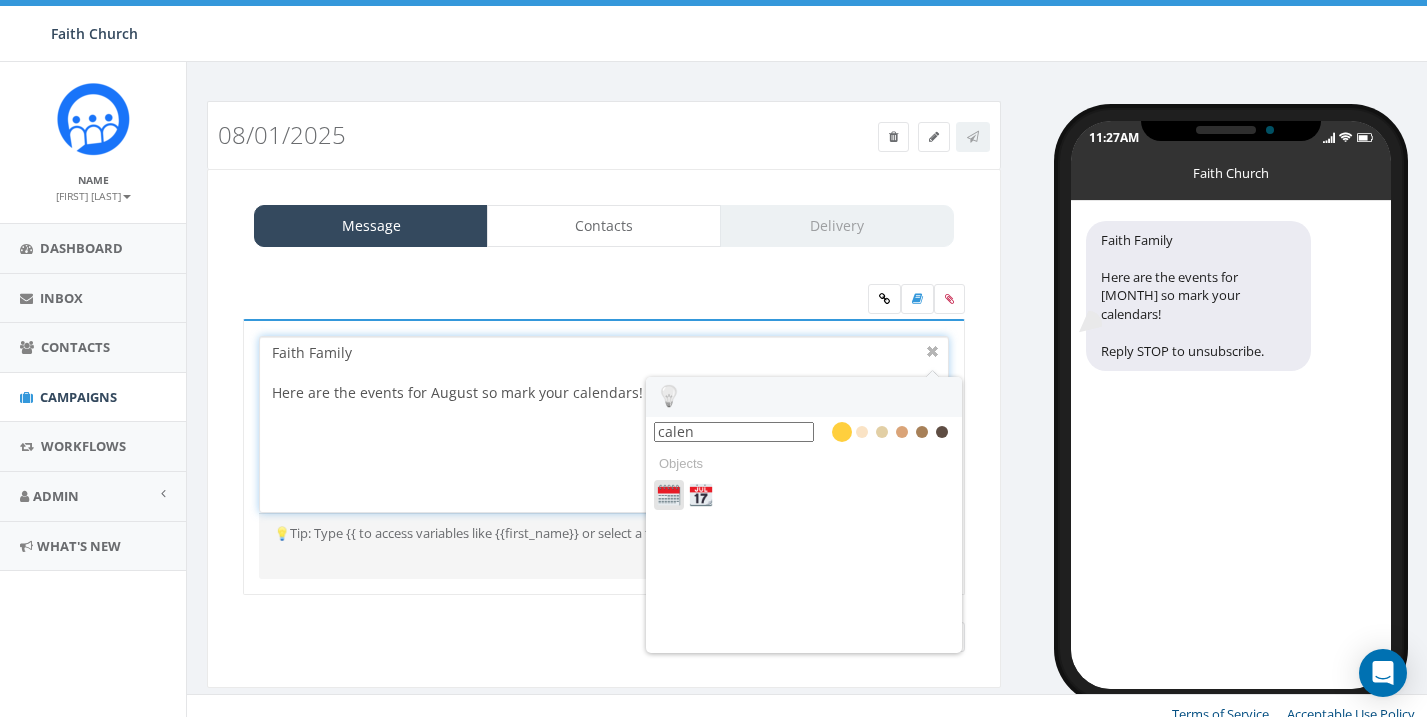 click at bounding box center (669, 495) 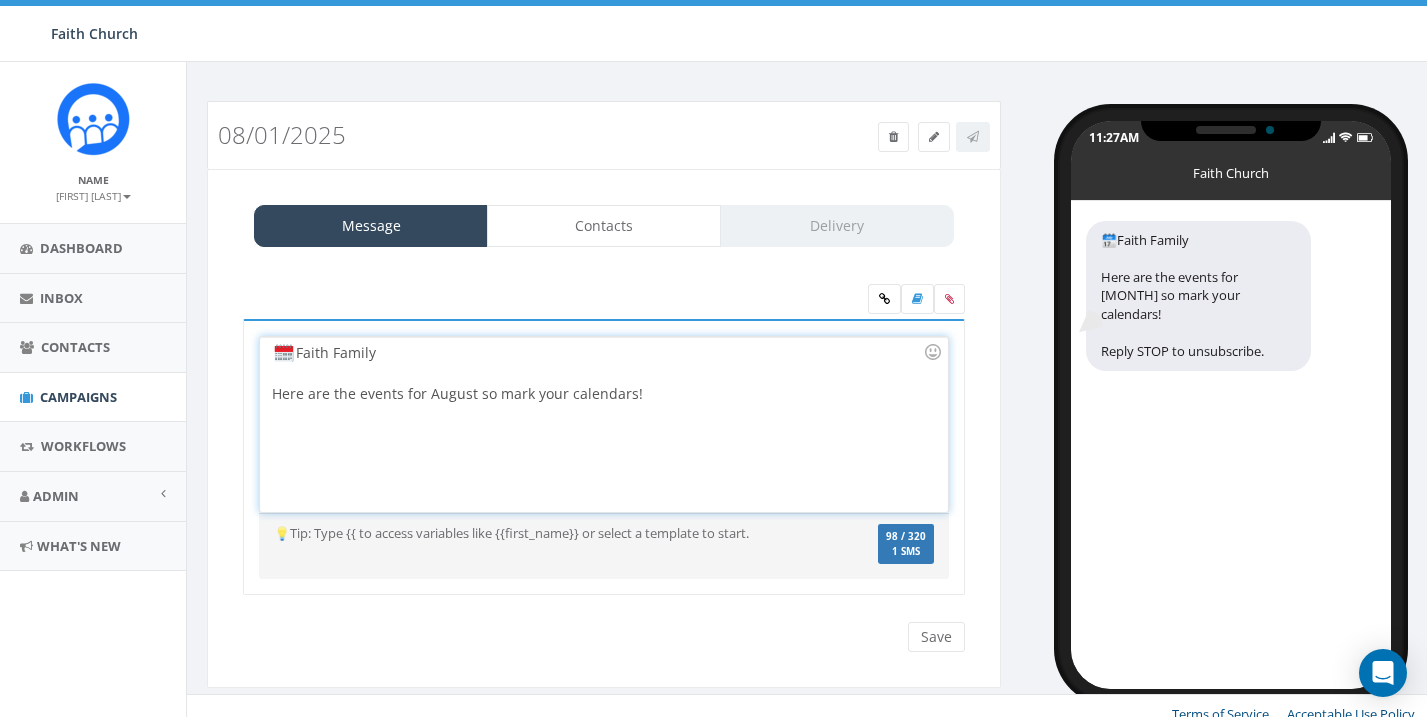 scroll, scrollTop: 64, scrollLeft: 0, axis: vertical 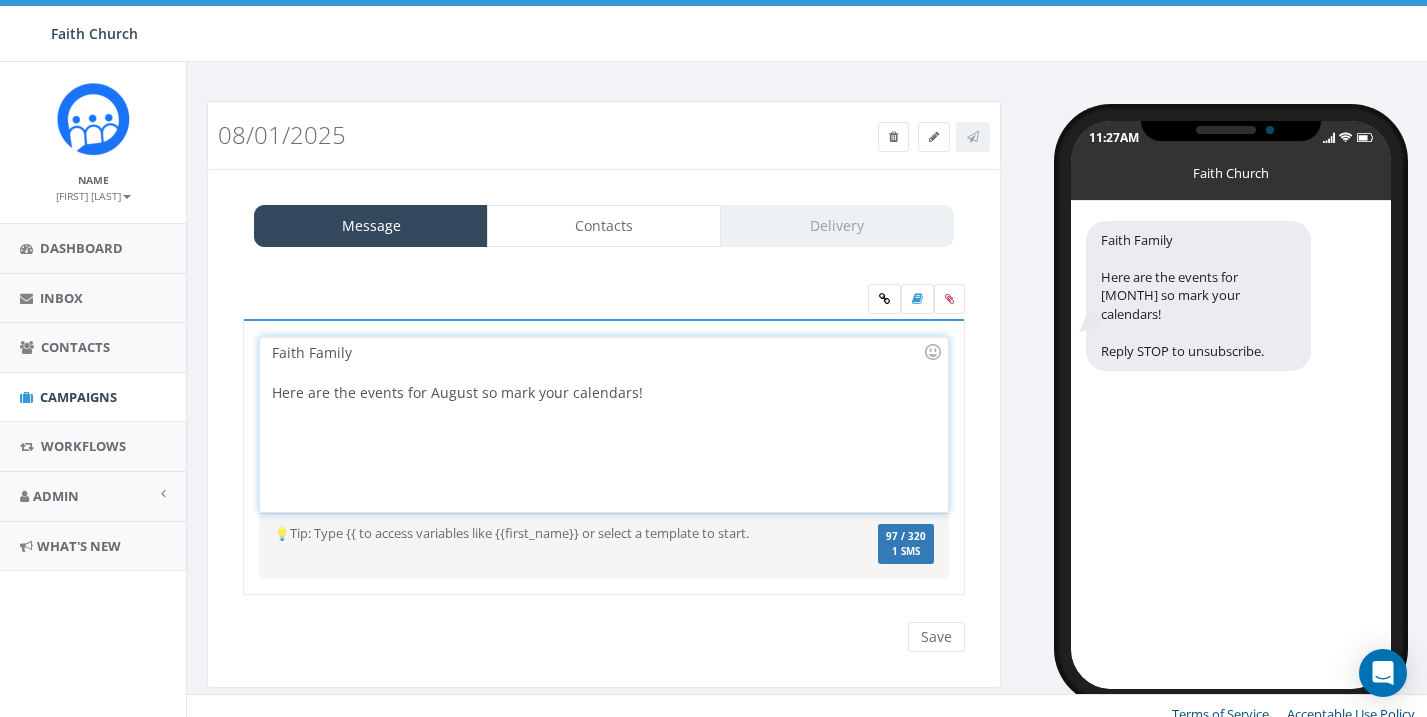 click on "Faith Family Here are the events for [MONTH] so mark your calendars!" at bounding box center [603, 424] 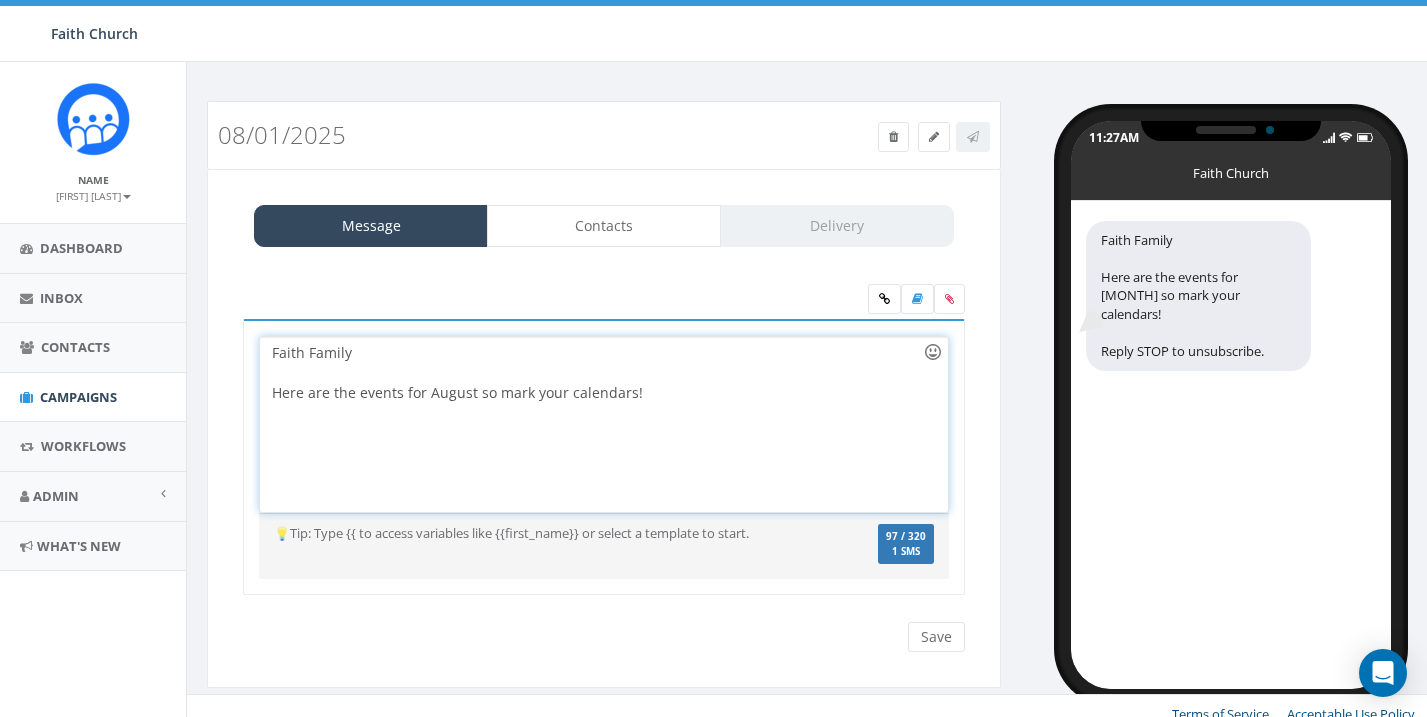 click at bounding box center (933, 352) 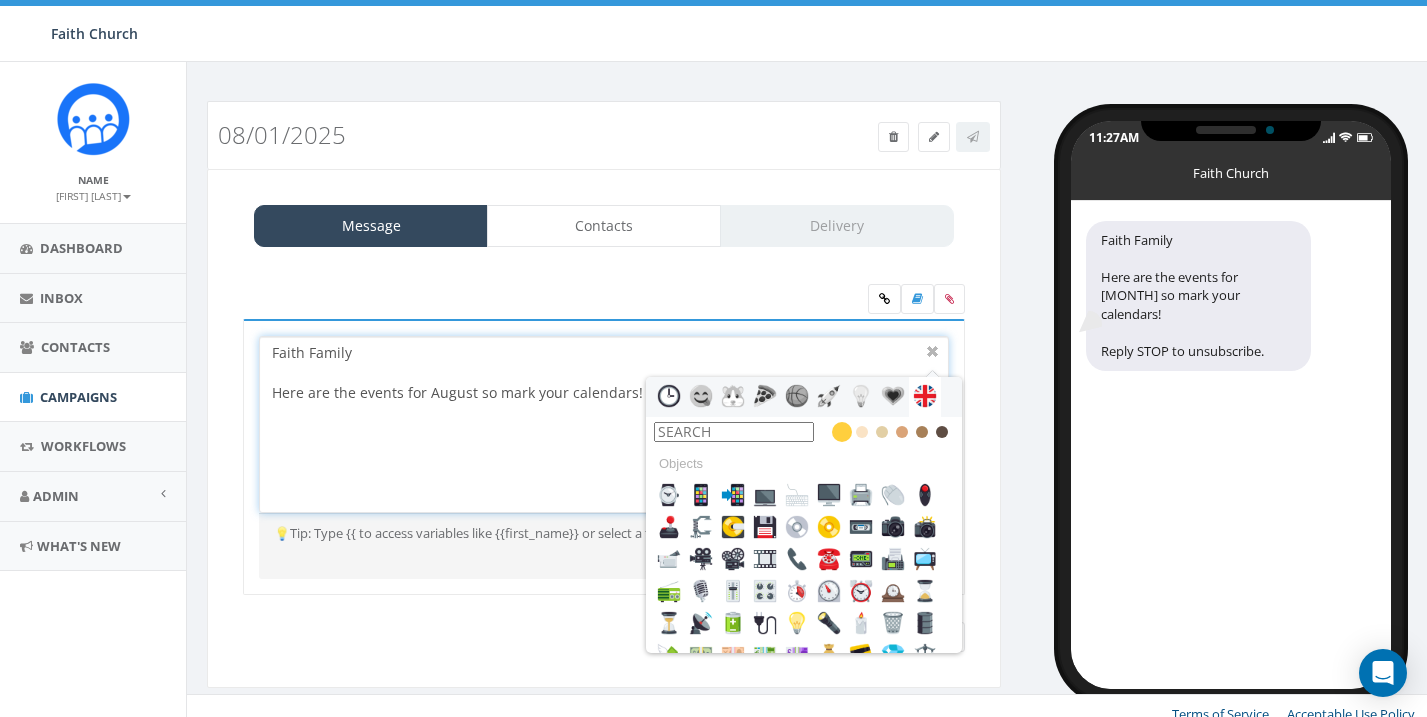 click at bounding box center [669, 396] 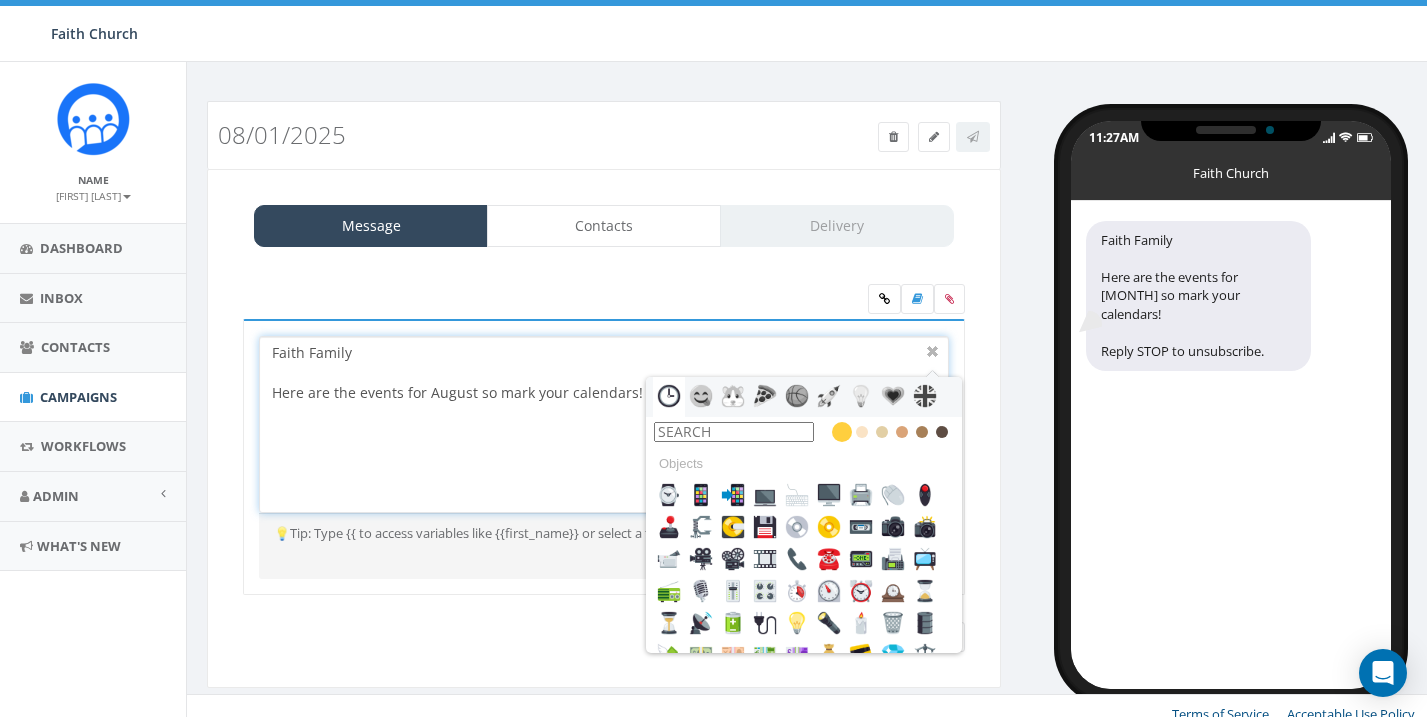 scroll, scrollTop: 0, scrollLeft: 0, axis: both 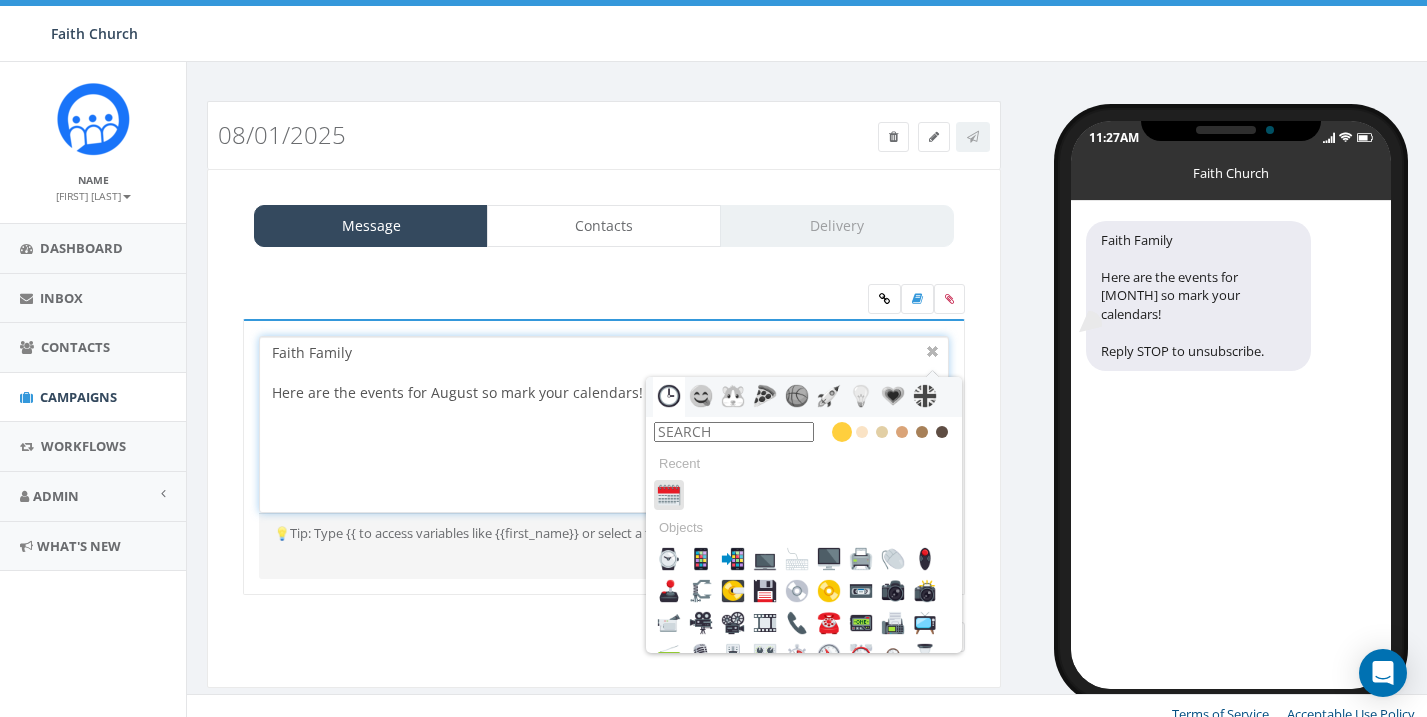 click at bounding box center [669, 495] 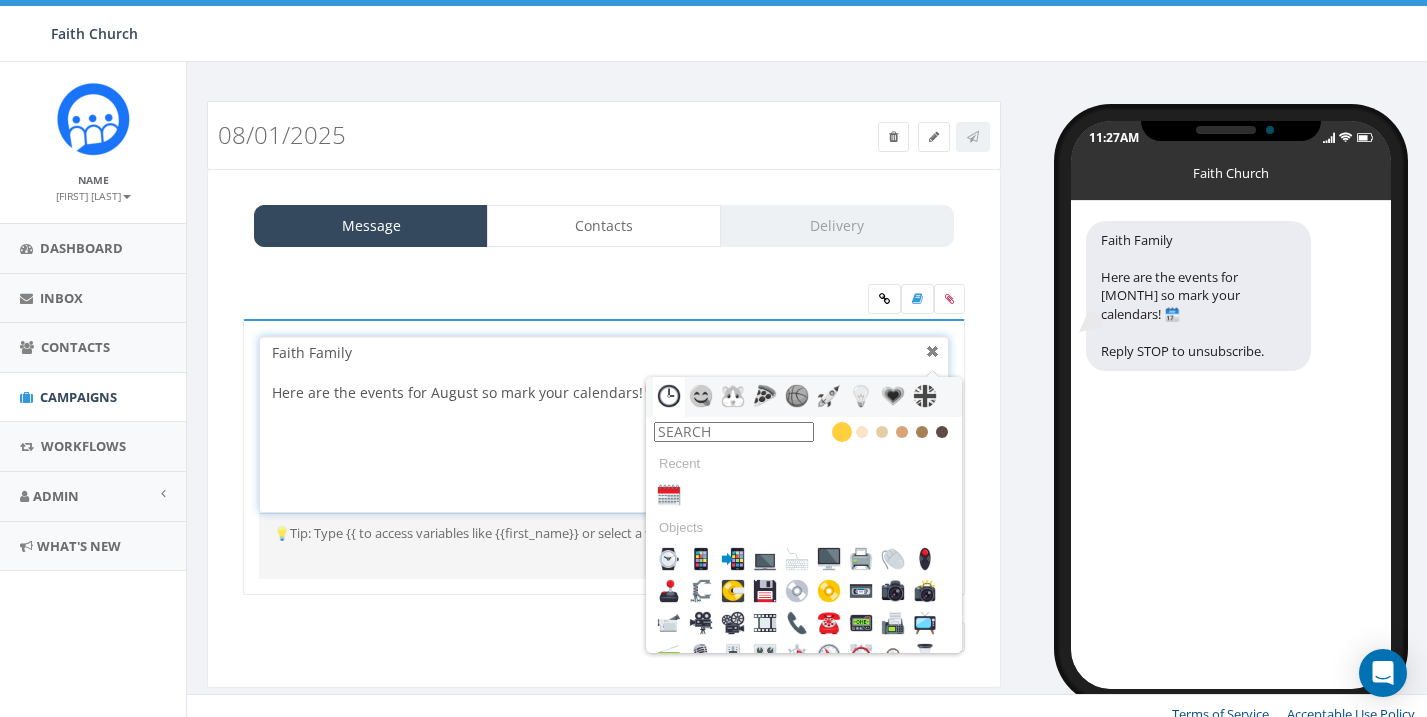 click at bounding box center (933, 352) 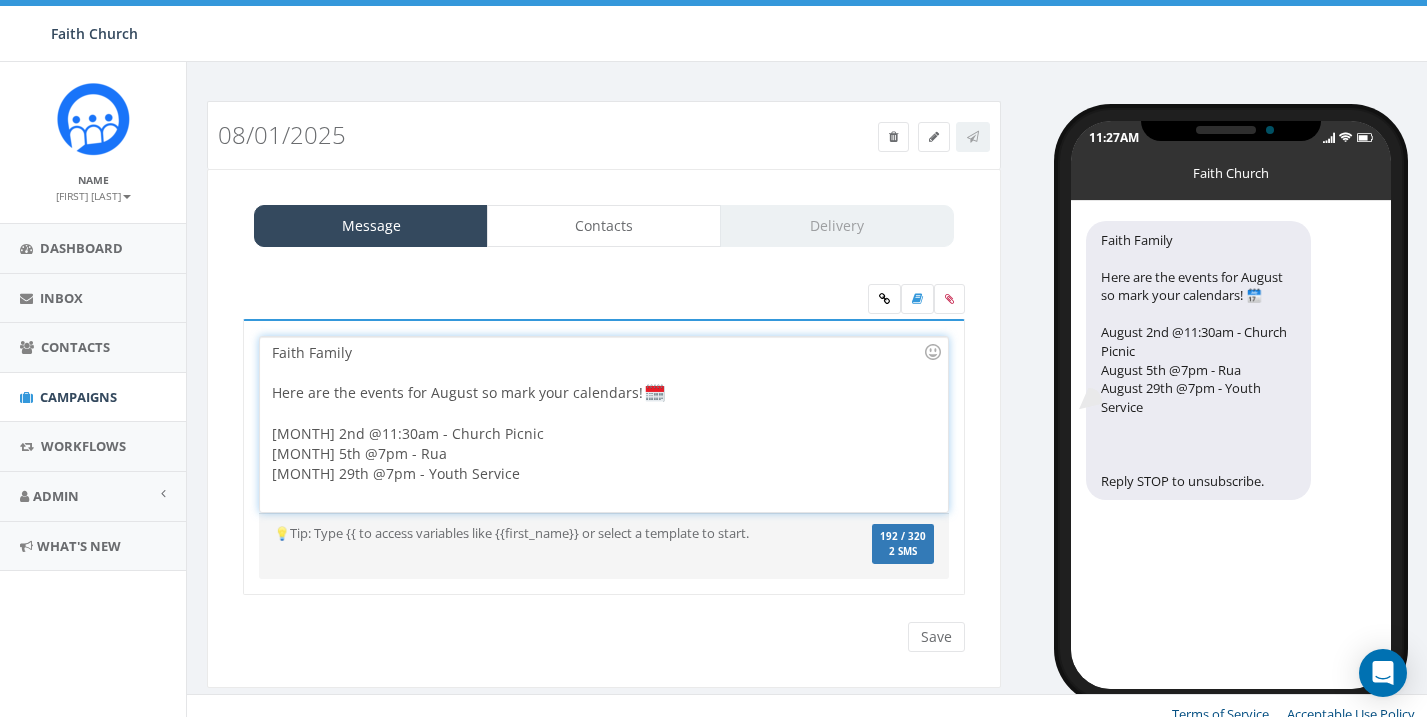 scroll, scrollTop: 12, scrollLeft: 0, axis: vertical 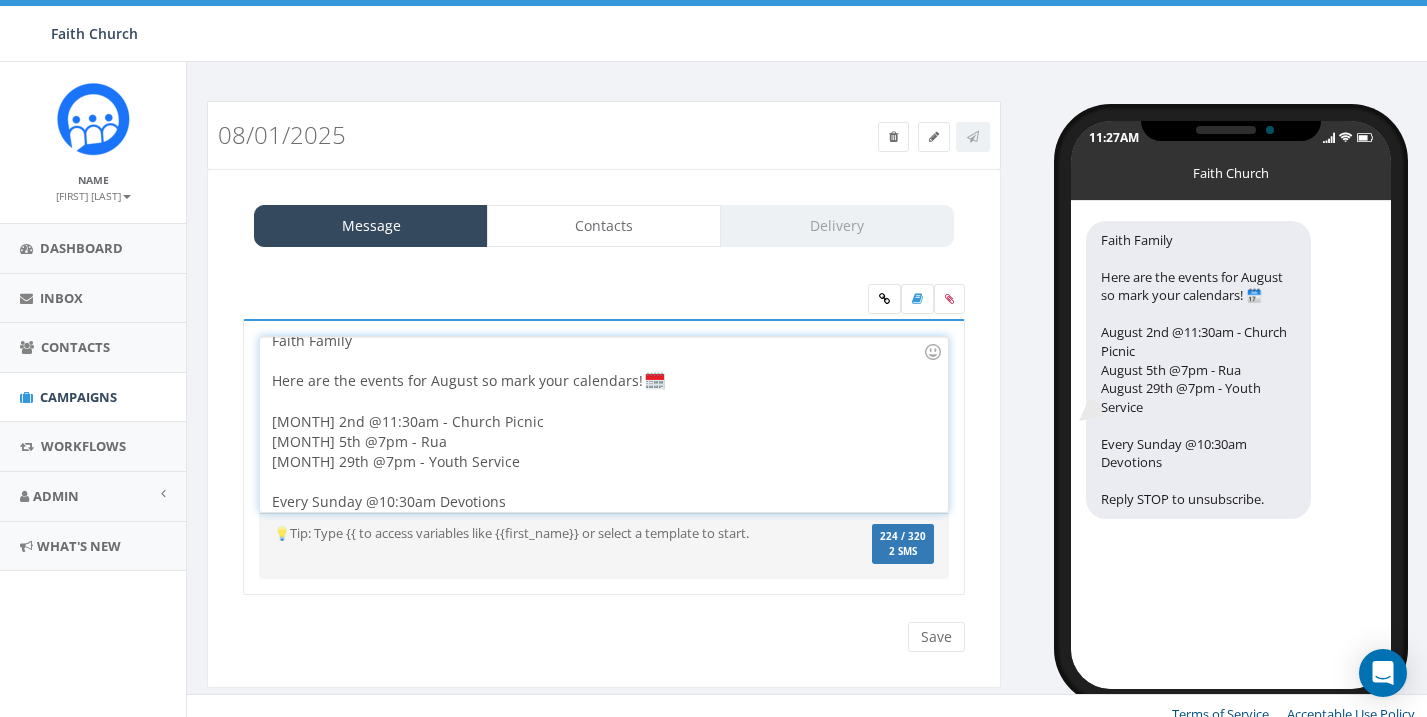 click on "Every Sunday @10:30am Devotions" 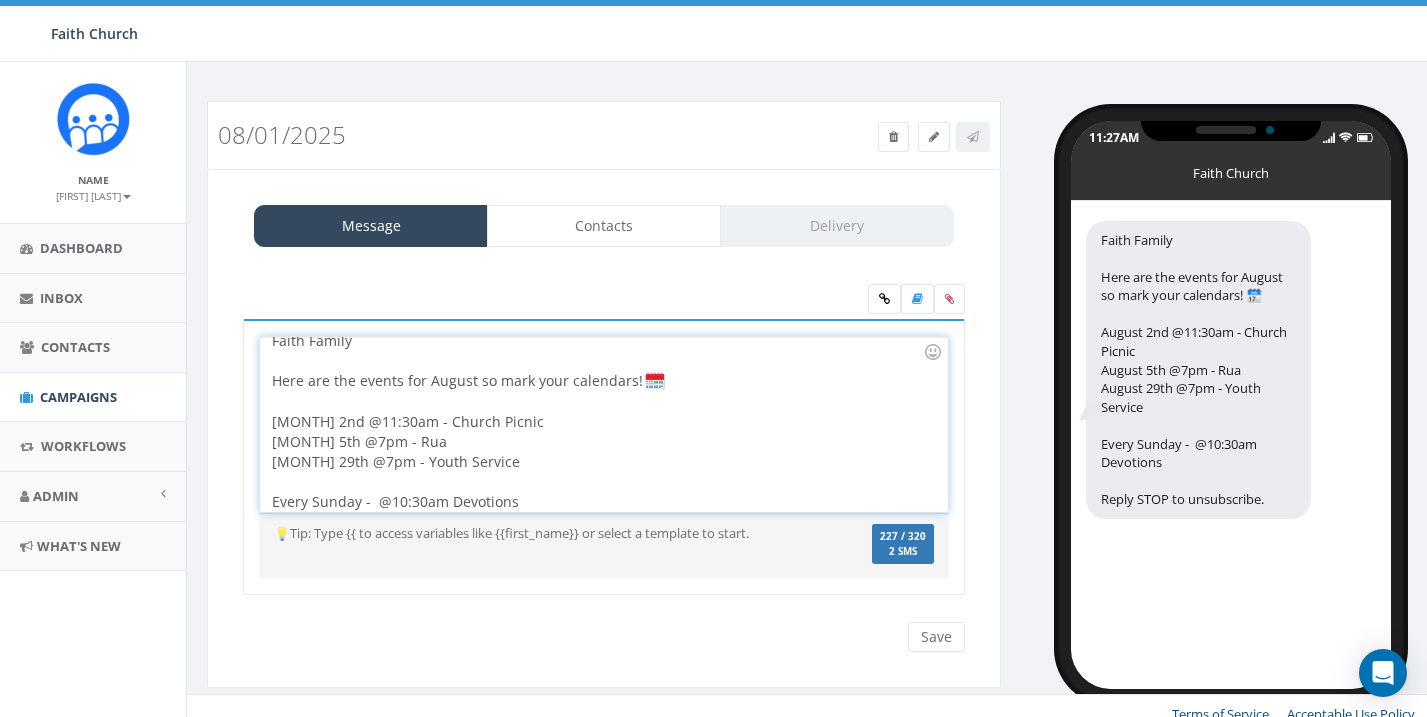 click on "Every Sunday -  @10:30am Devotions" 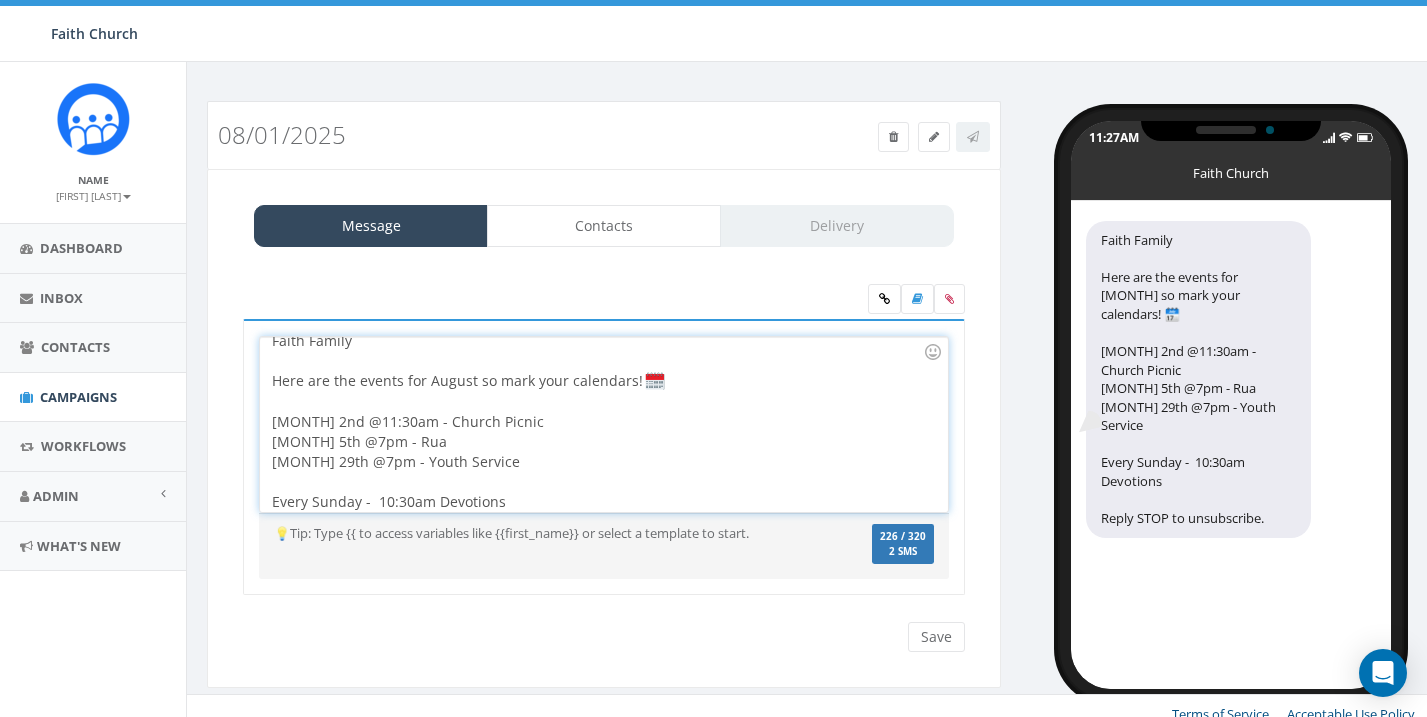 click on "Every Sunday -  10:30am Devotions" 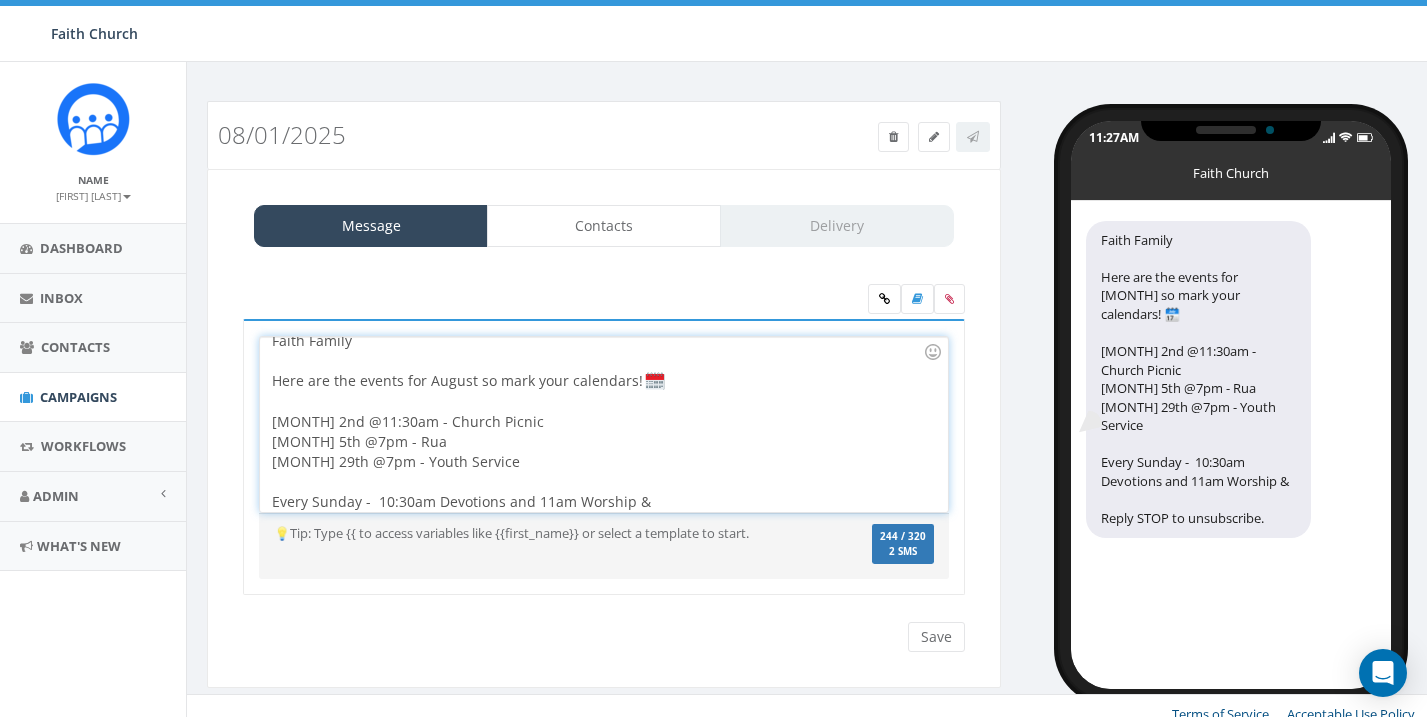 click on "Every Sunday -  10:30am Devotions and 11am Worship &" 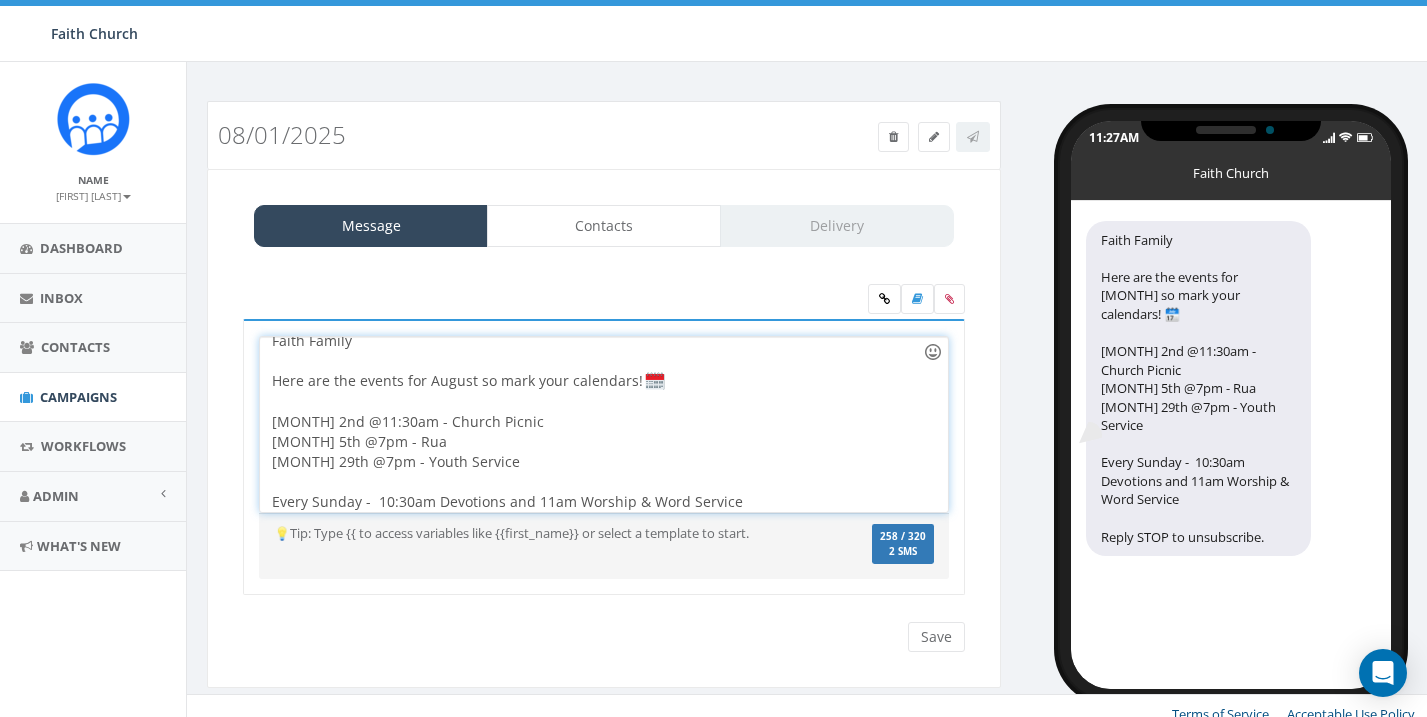 click at bounding box center [933, 352] 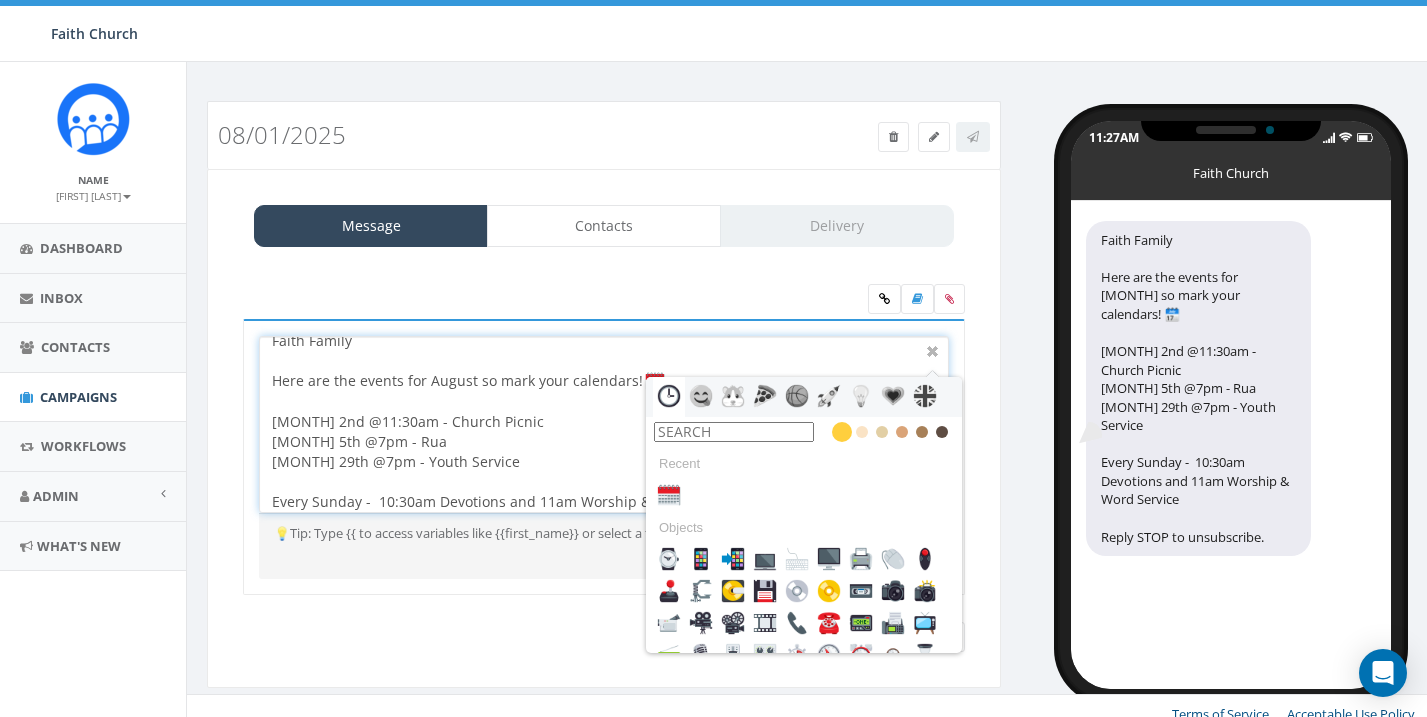 click at bounding box center (734, 432) 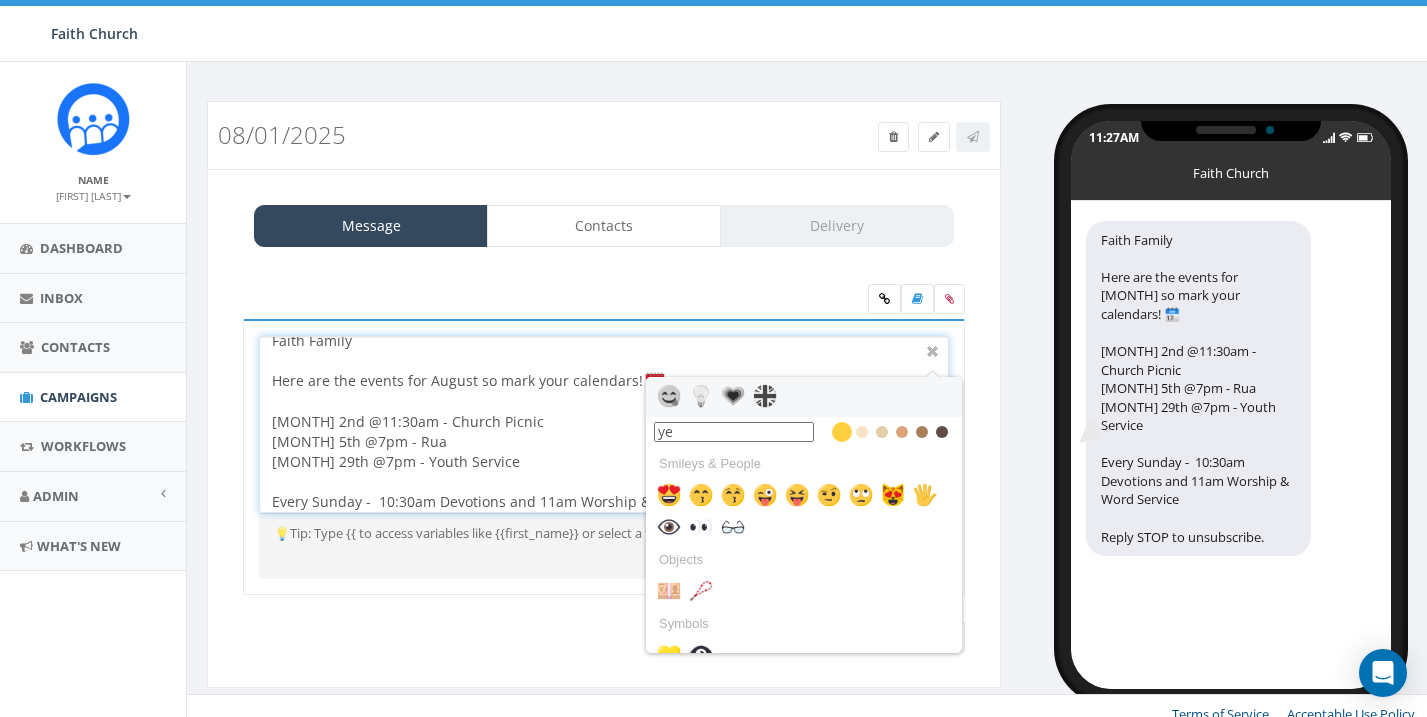 type on "y" 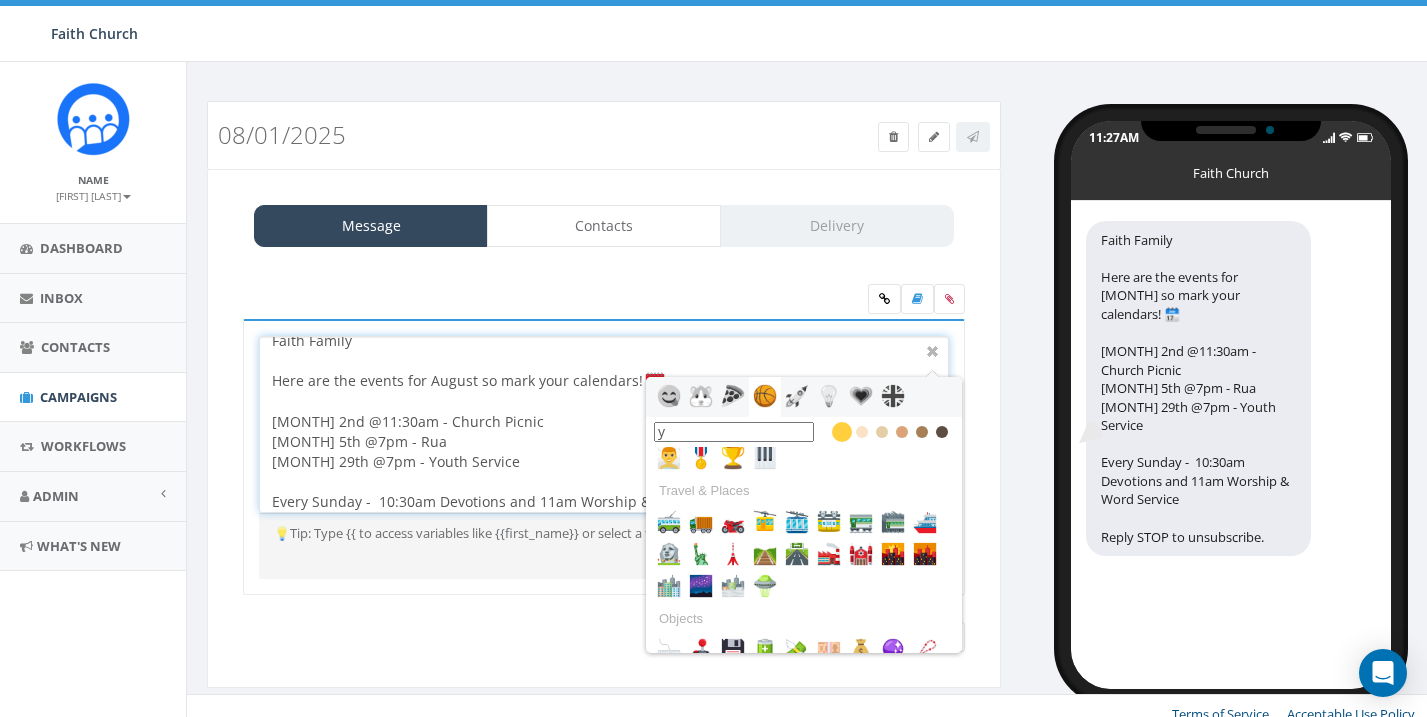 scroll, scrollTop: 486, scrollLeft: 0, axis: vertical 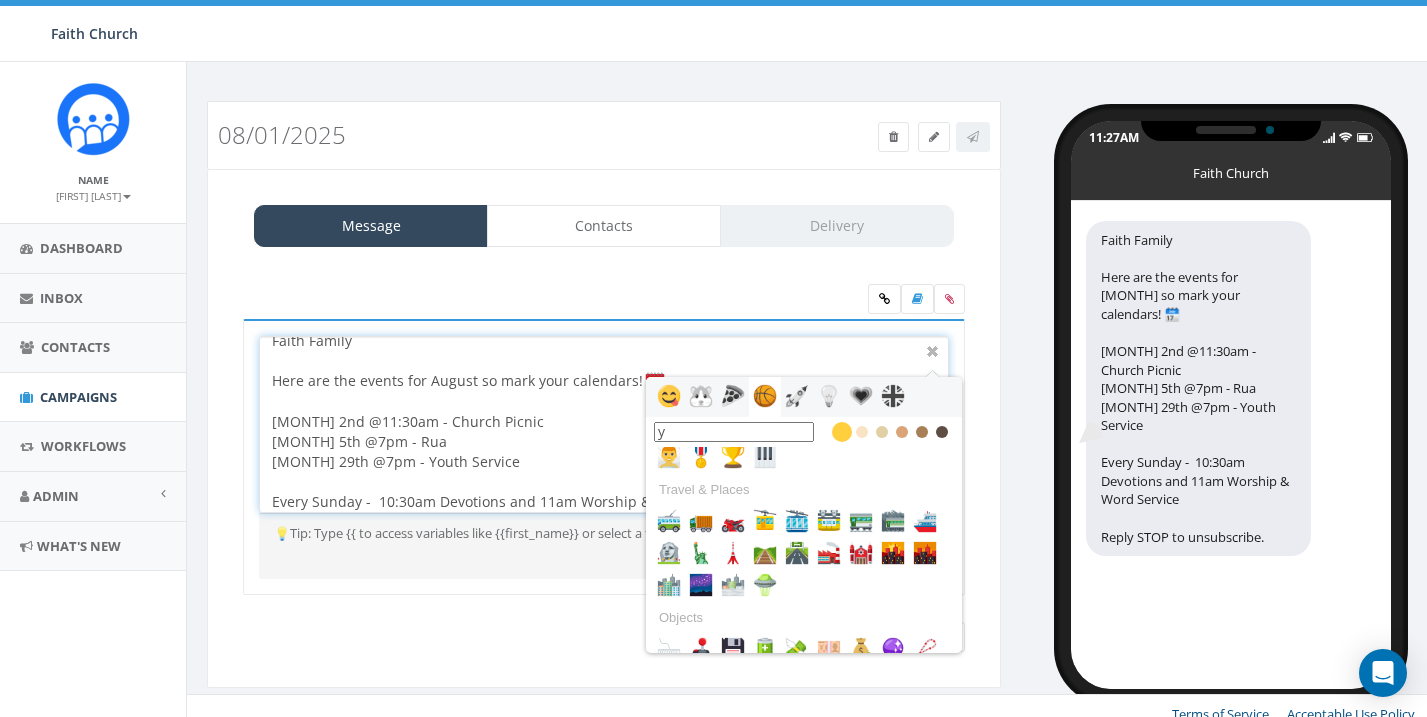click at bounding box center [669, 396] 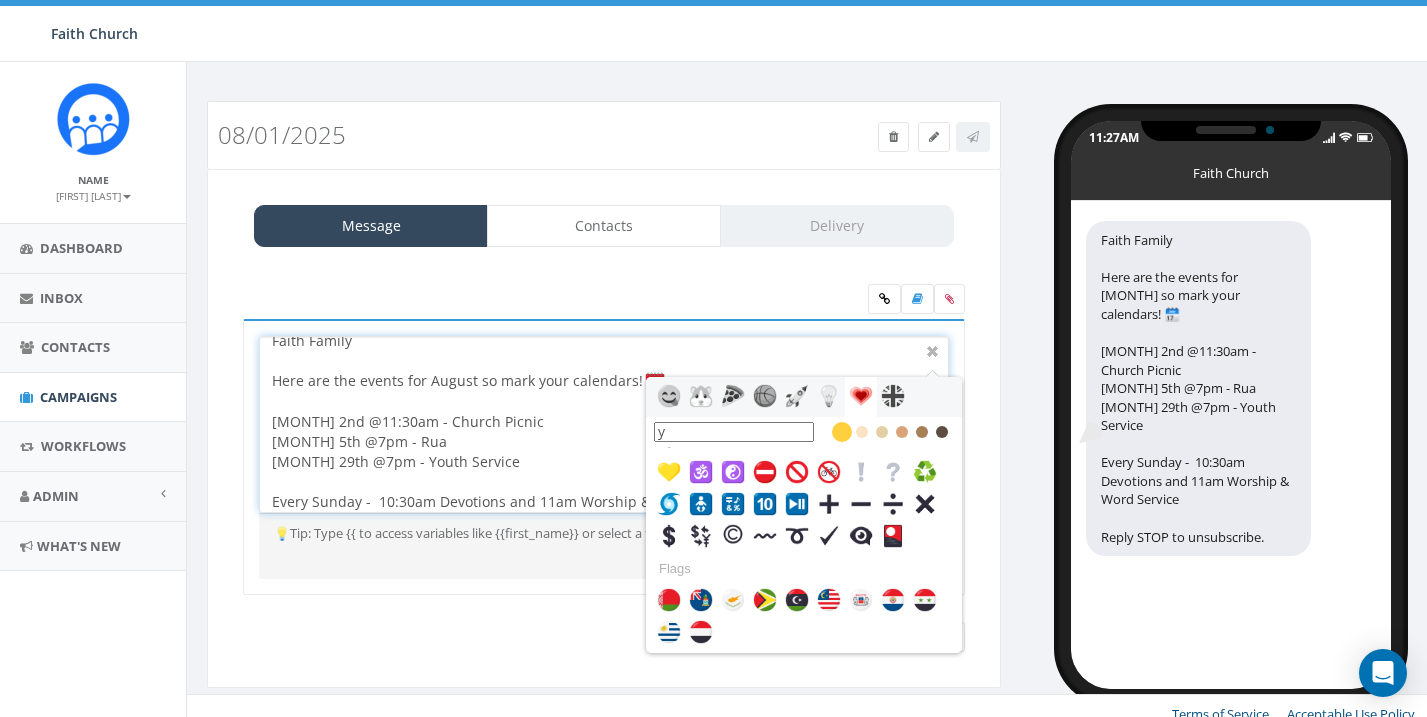 scroll, scrollTop: 759, scrollLeft: 0, axis: vertical 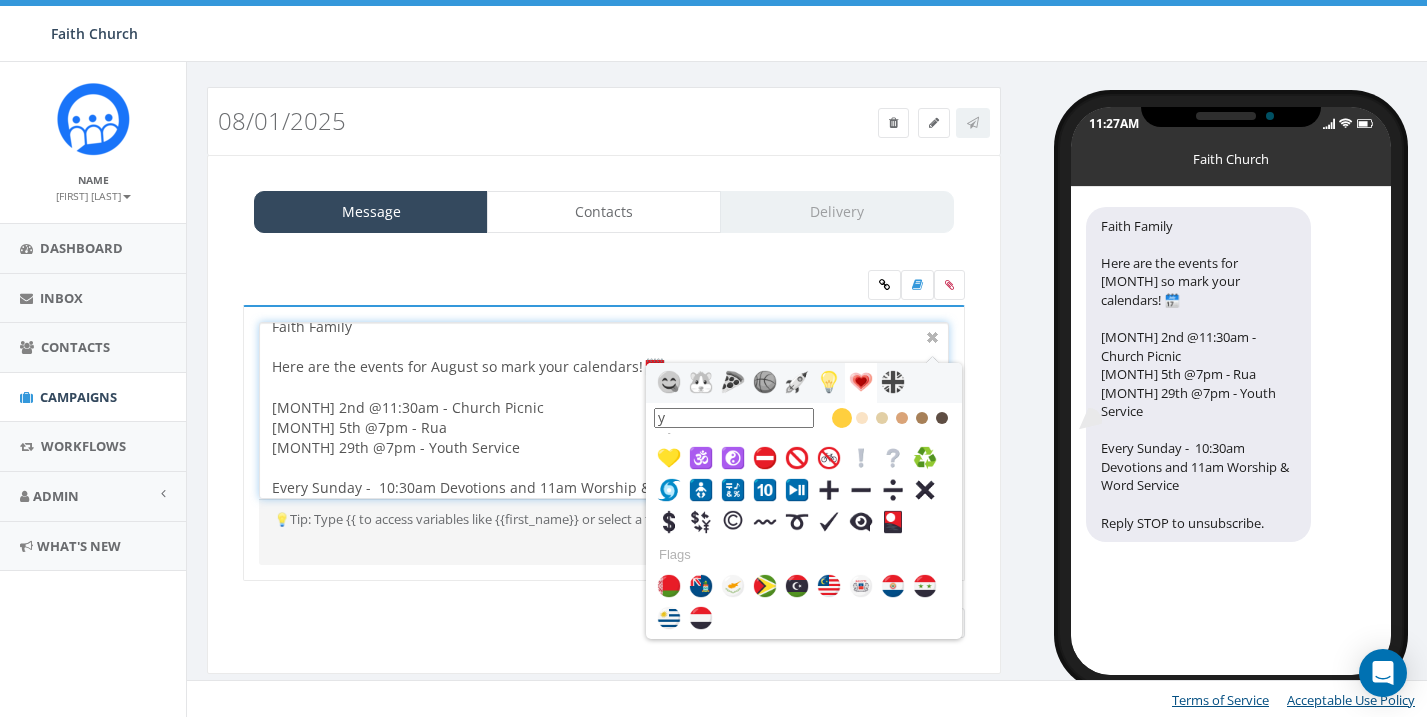 click at bounding box center (829, 382) 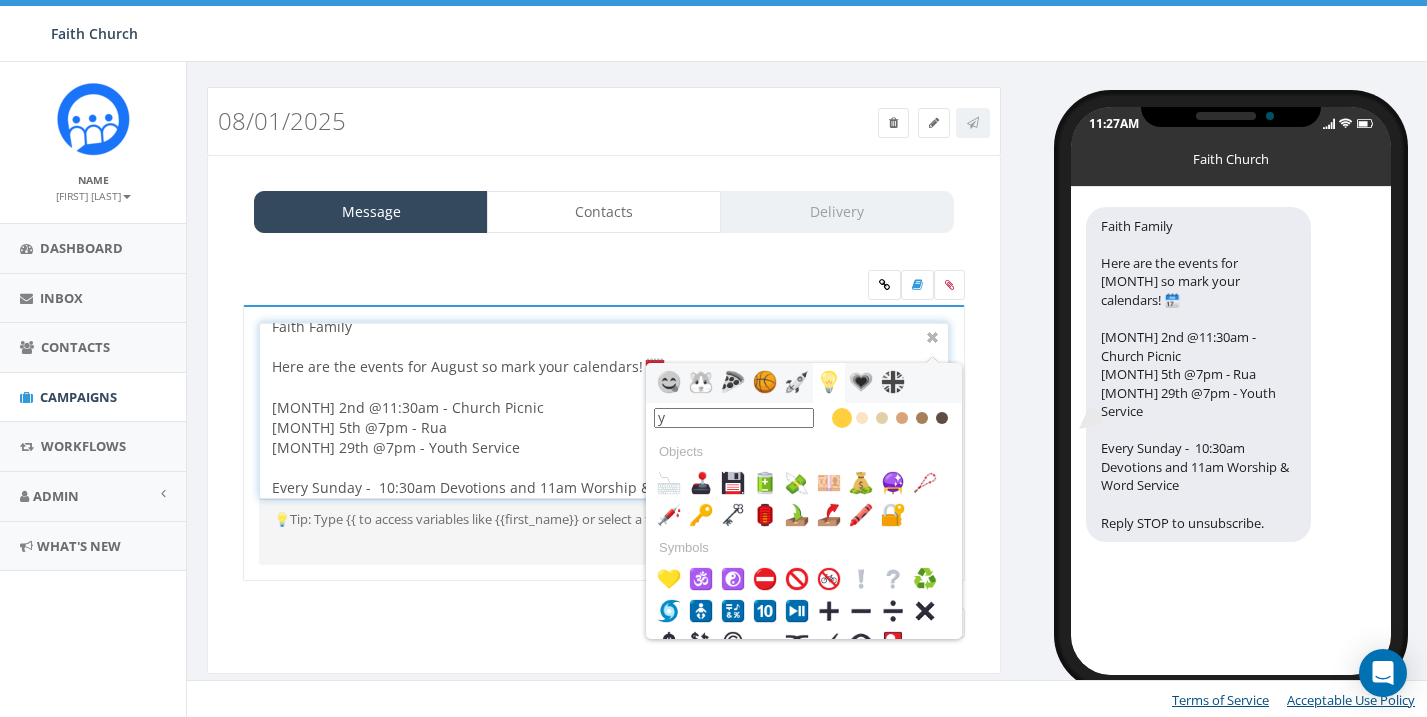 click at bounding box center [765, 382] 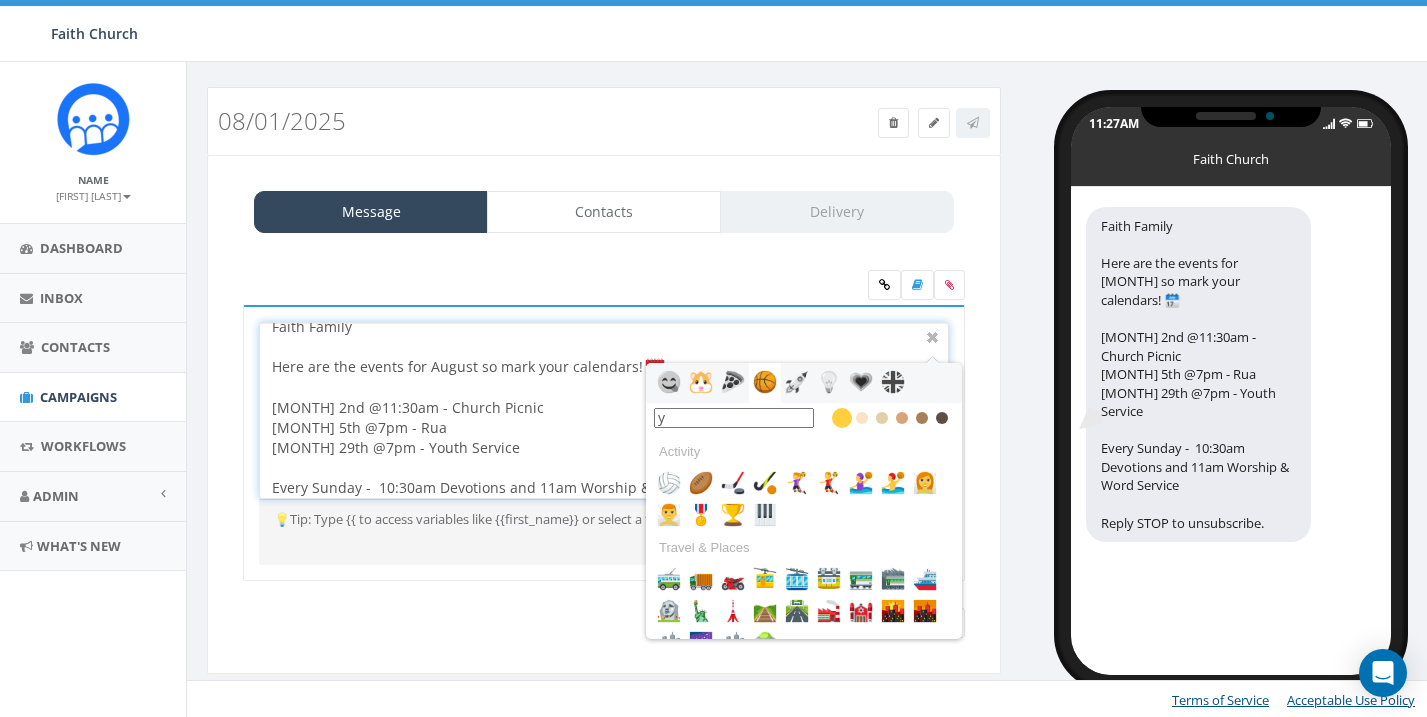 click at bounding box center (701, 382) 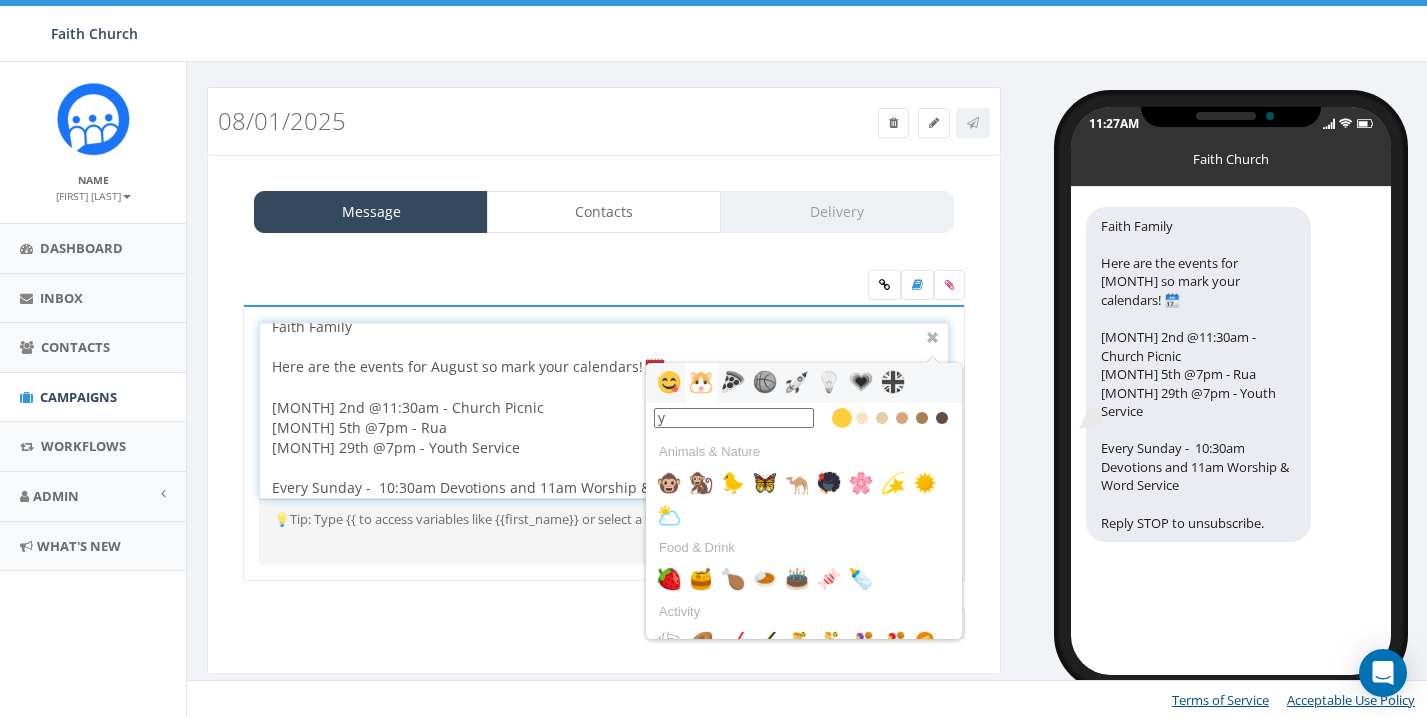 click at bounding box center (669, 382) 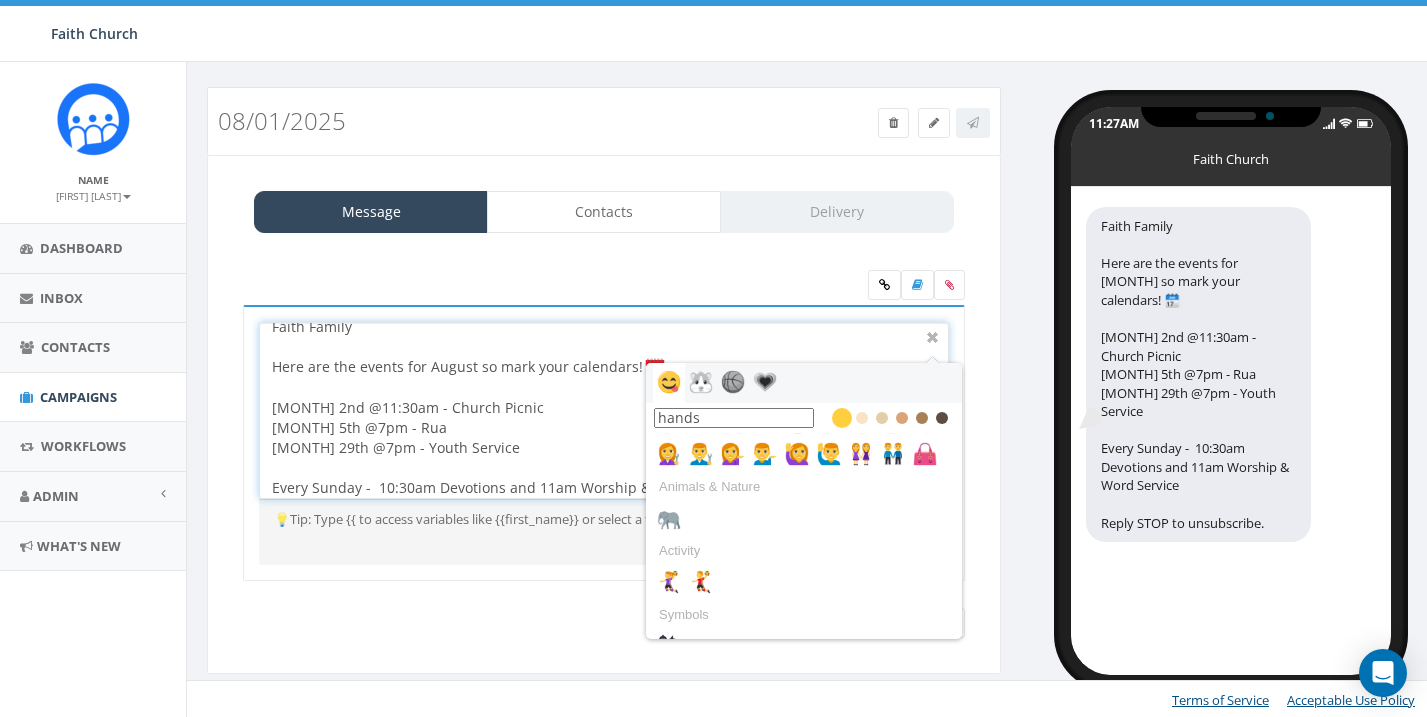 scroll, scrollTop: 0, scrollLeft: 0, axis: both 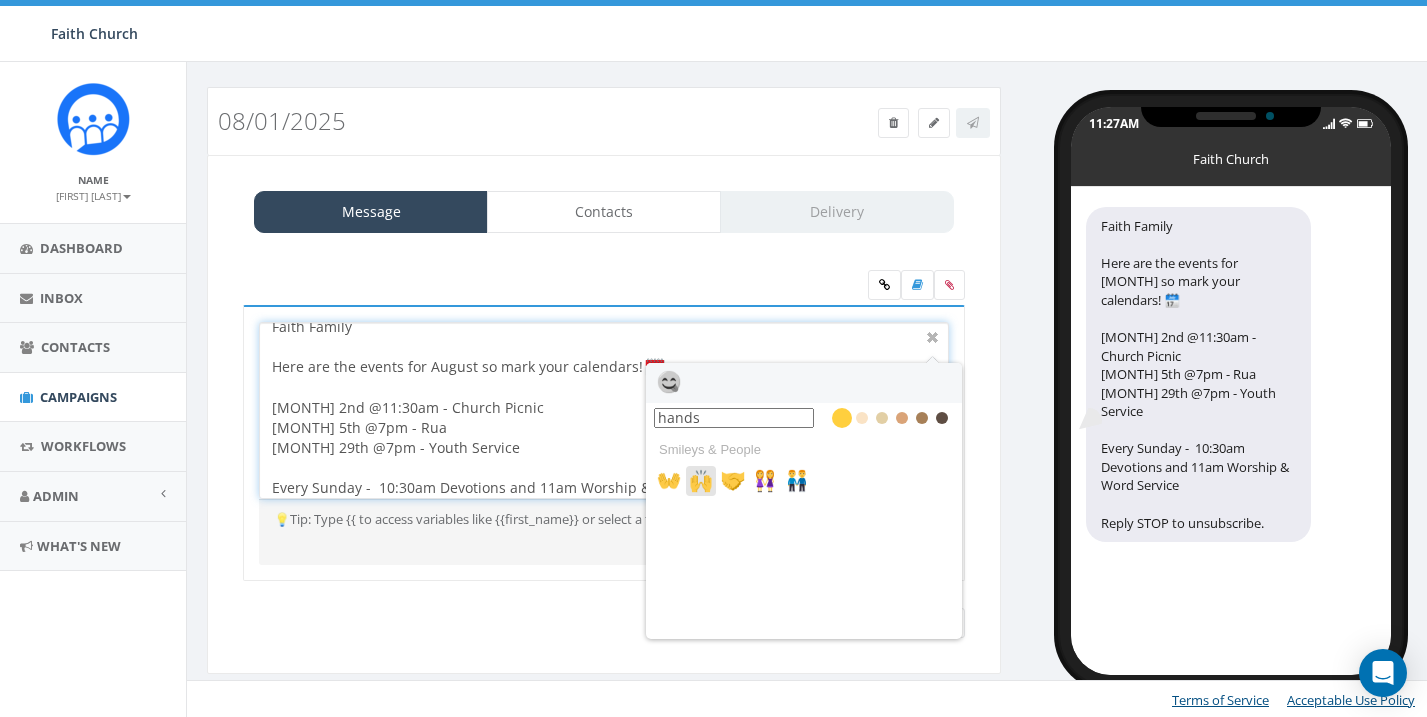 click at bounding box center (701, 481) 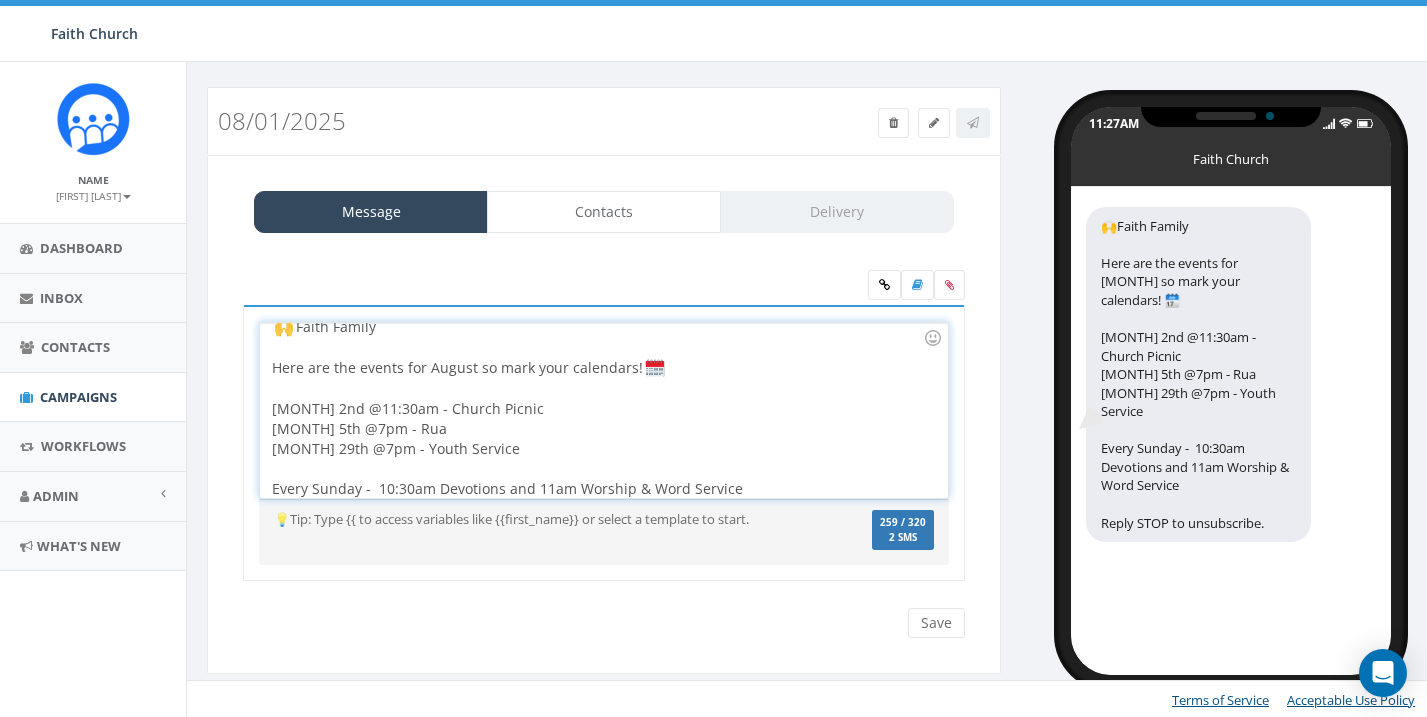 type 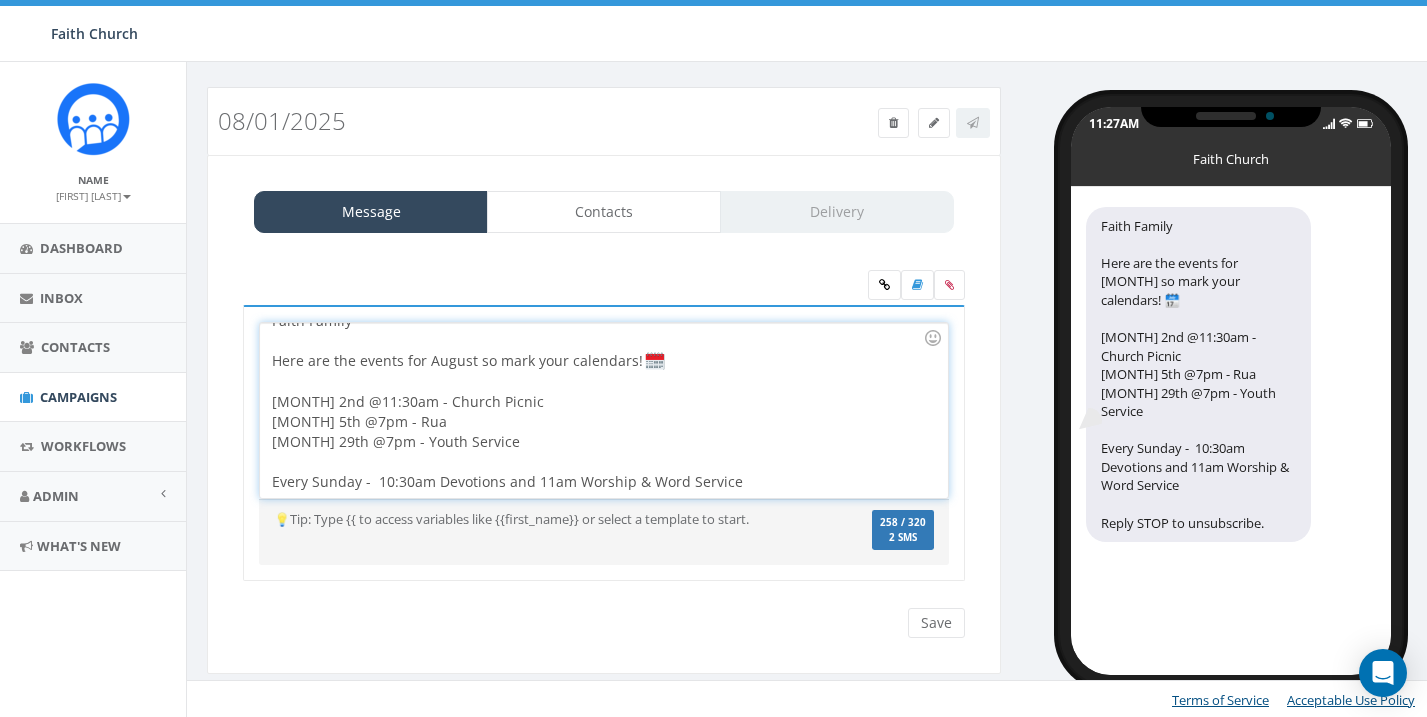 scroll, scrollTop: 18, scrollLeft: 0, axis: vertical 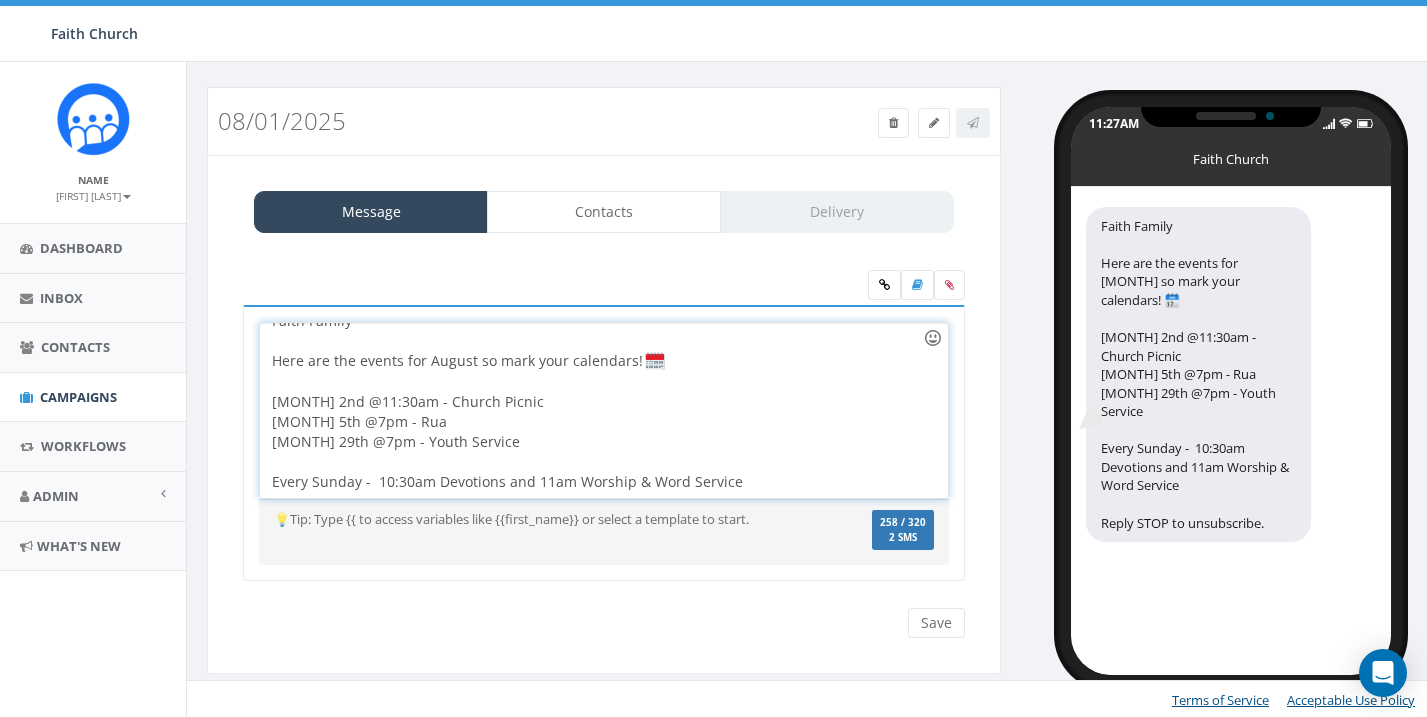 click at bounding box center [933, 338] 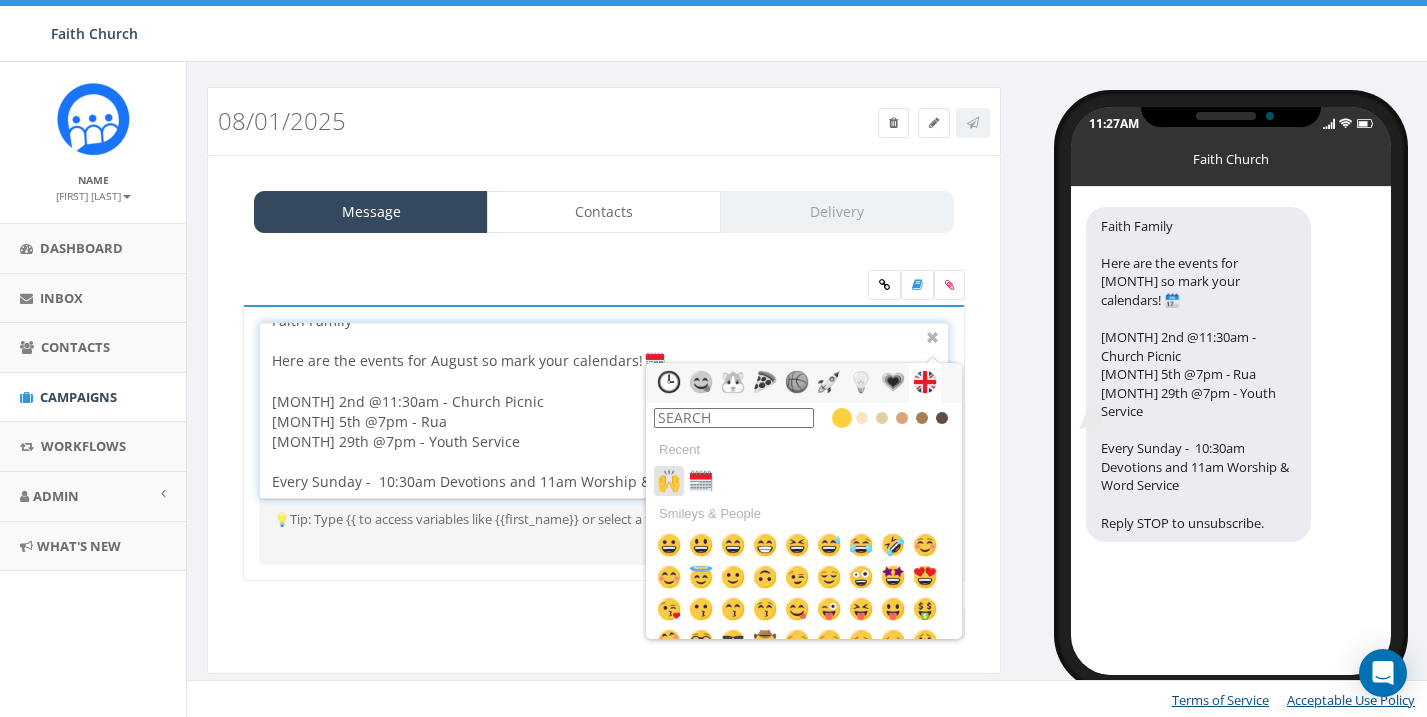 click at bounding box center (669, 481) 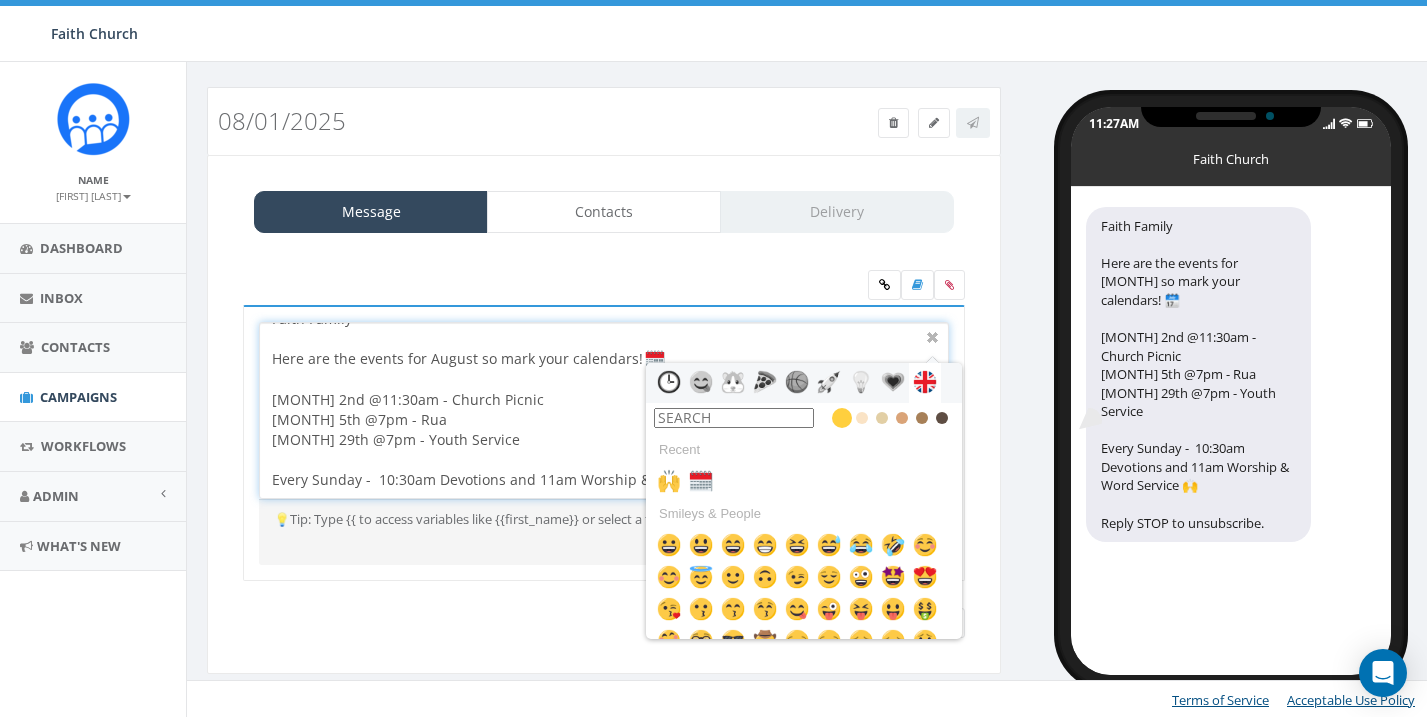 scroll, scrollTop: 20, scrollLeft: 0, axis: vertical 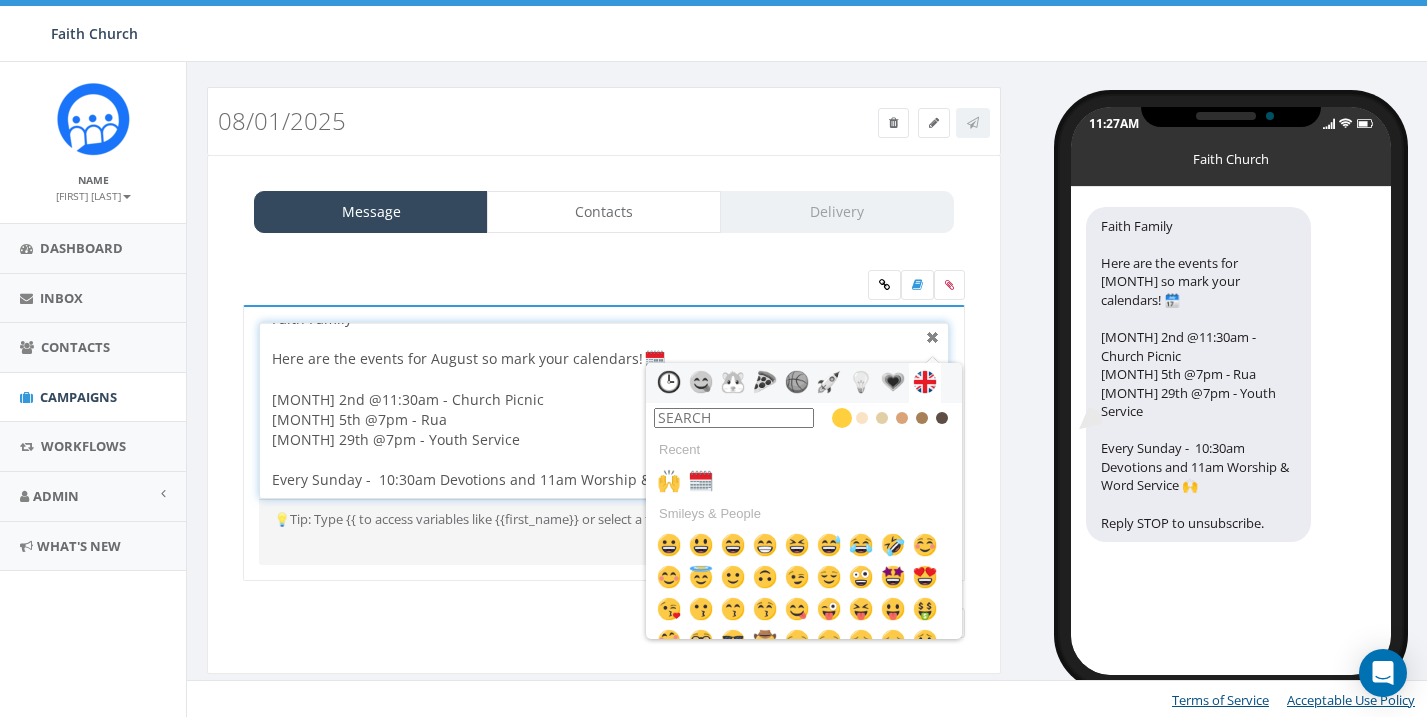 click at bounding box center (933, 338) 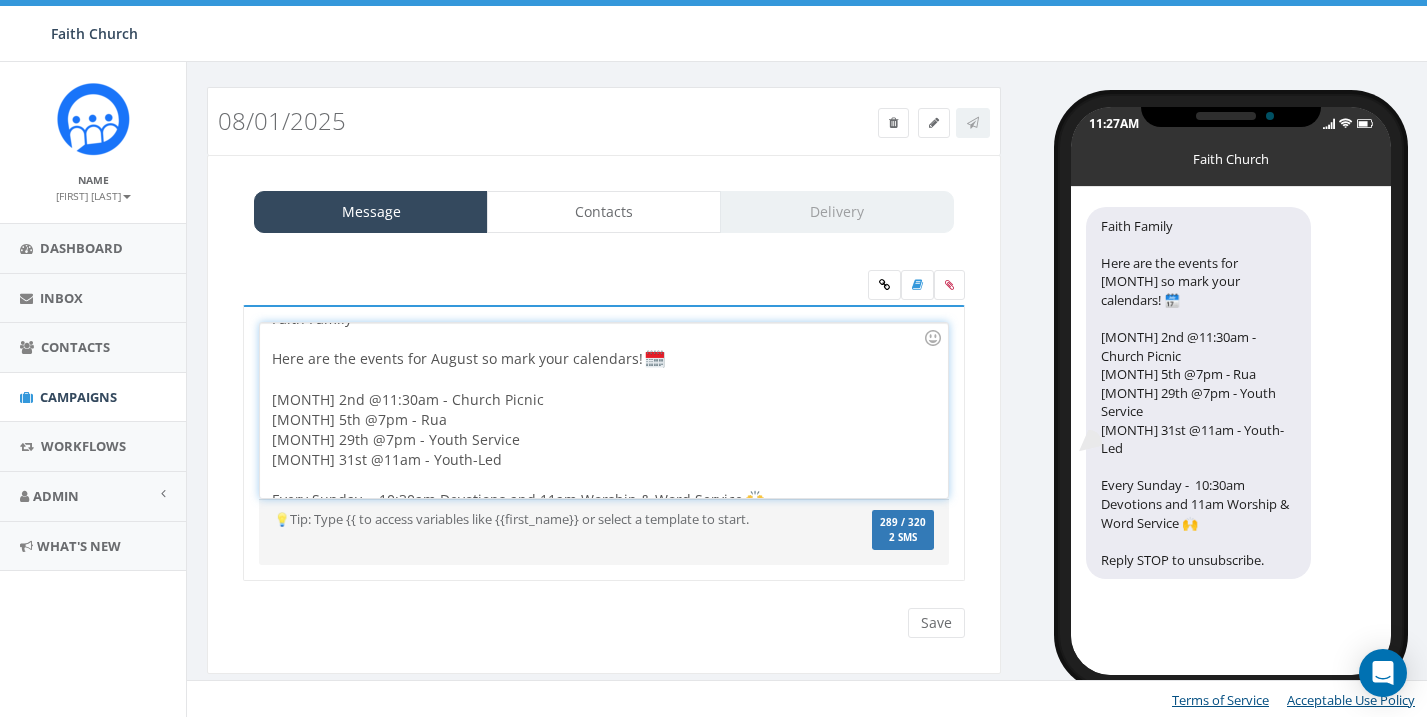 click on "[MONTH] 31st @11am - Youth-Led Every Sunday -  10:30am Devotions and 11am Worship & Word Service" at bounding box center [597, 480] 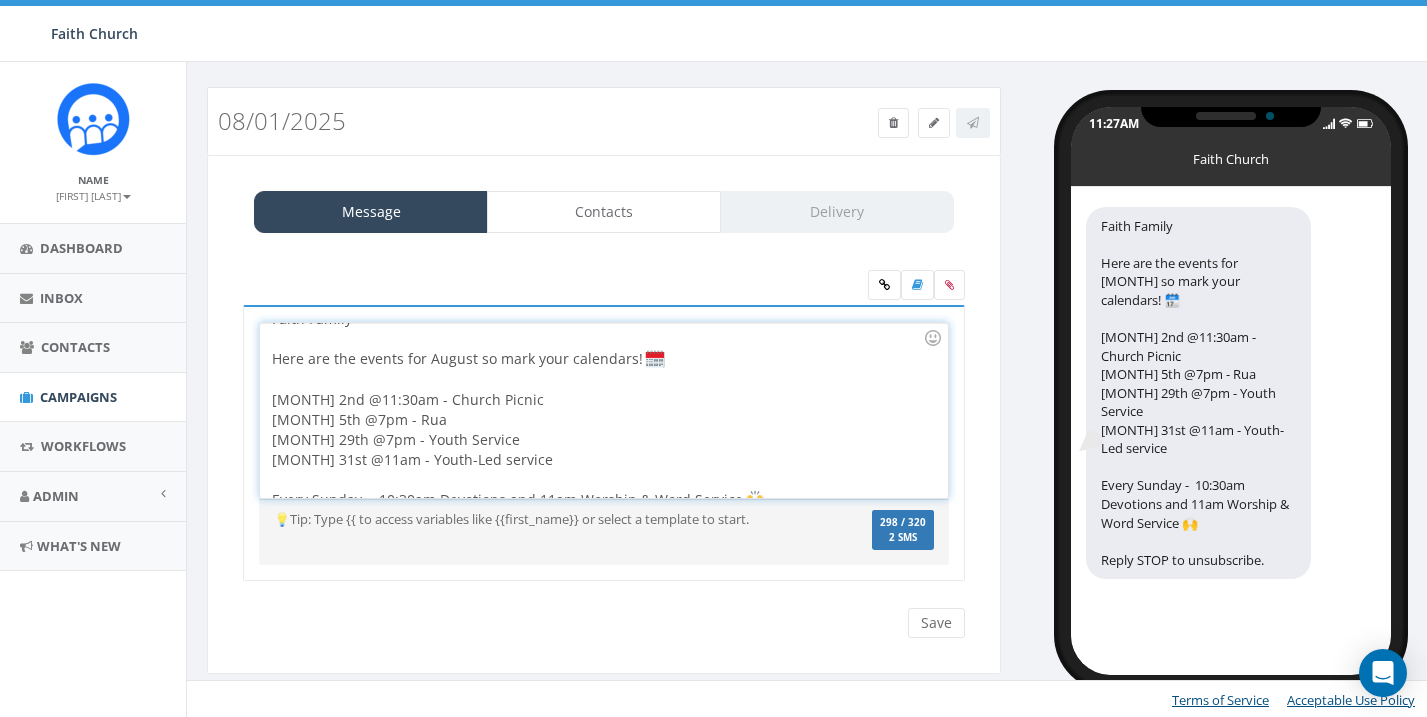 click on "Faith Family Here are the events for August so mark your calendars!  August 2nd @11:30am - Church Picnic August 5th @7pm - Rua August 29th @7pm - Youth Service August 31st @11am - Youth-Led service  Every Sunday -  10:30am Devotions and 11am Worship & Word Service" at bounding box center [603, 410] 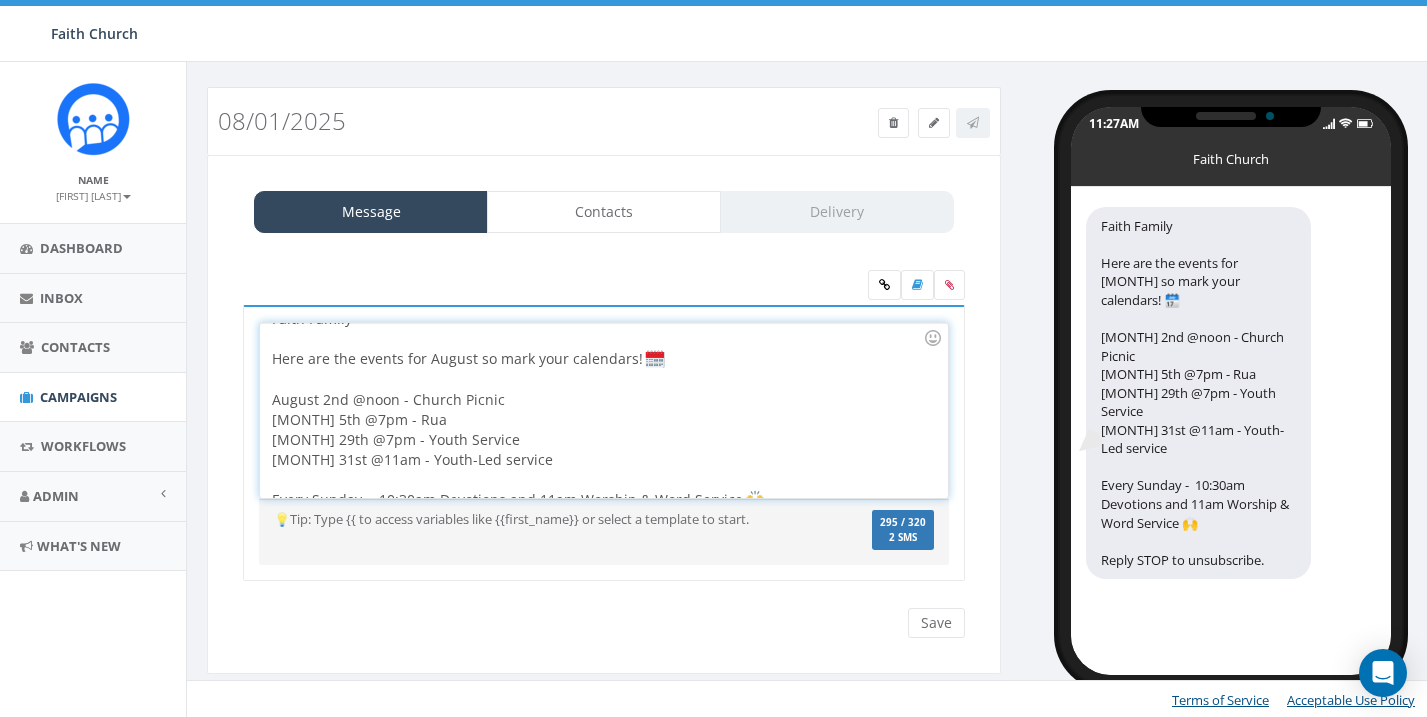 click on "Faith Family Here are the events for [MONTH] so mark your calendars!  [MONTH] 2nd @noon - Church Picnic [MONTH] 5th @7pm - Rua [MONTH] 29th @7pm - Youth Service [MONTH] 31st @11am - Youth-Led service  Every Sunday -  10:30am Devotions and 11am Worship & Word Service" at bounding box center (603, 410) 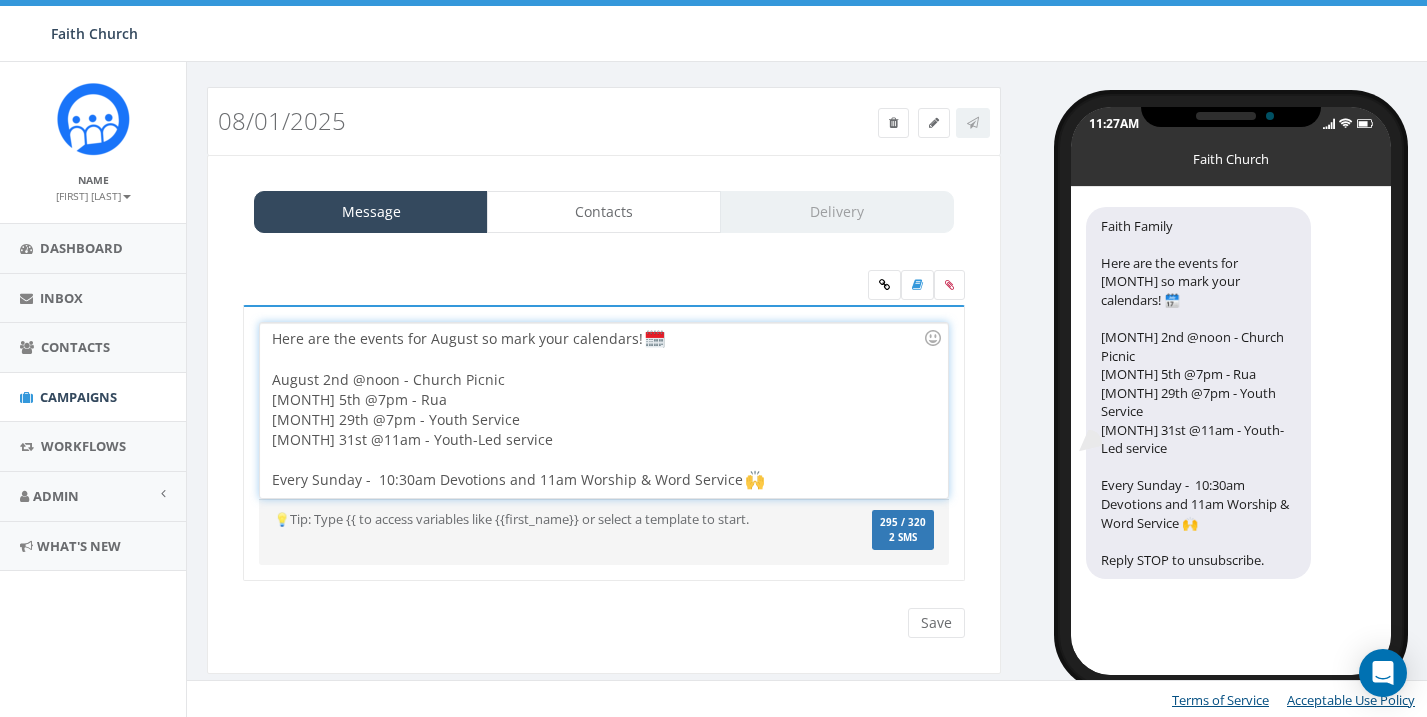 scroll, scrollTop: 40, scrollLeft: 0, axis: vertical 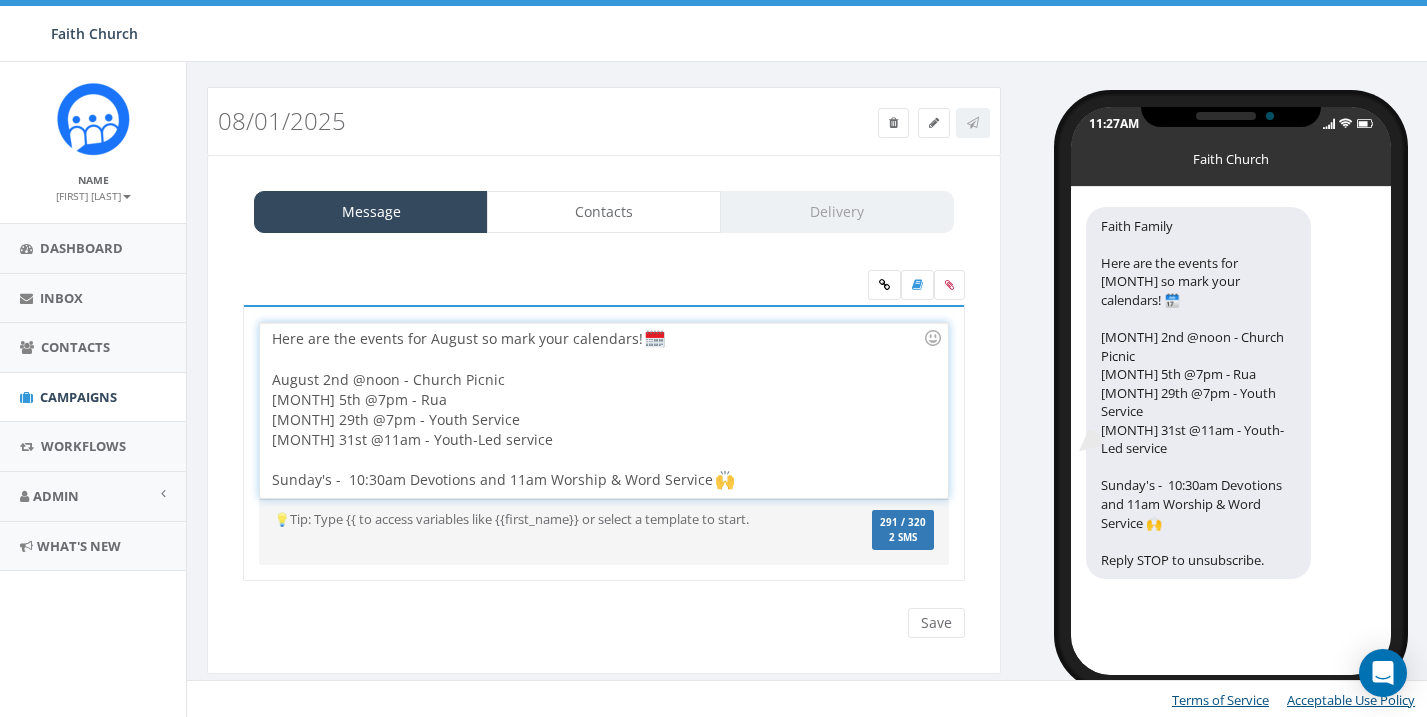 drag, startPoint x: 394, startPoint y: 379, endPoint x: 392, endPoint y: 390, distance: 11.18034 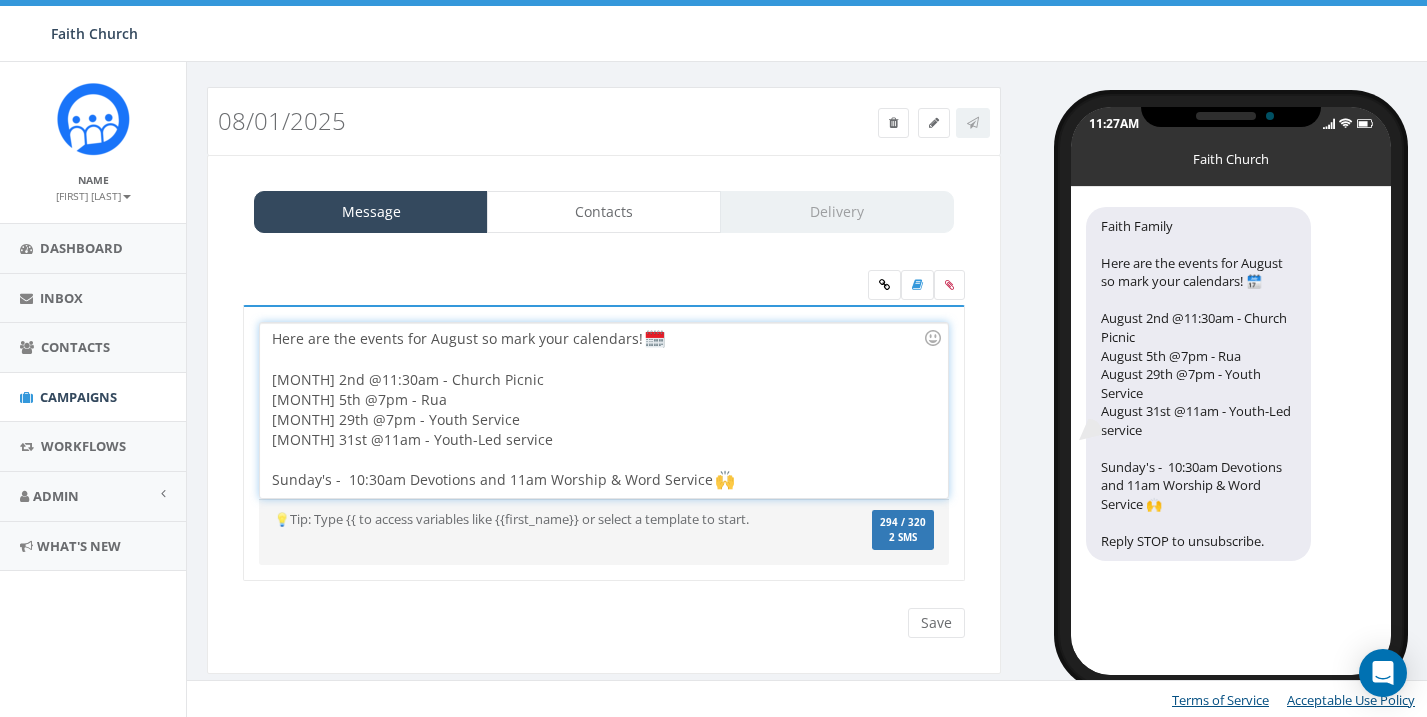 scroll, scrollTop: 0, scrollLeft: 0, axis: both 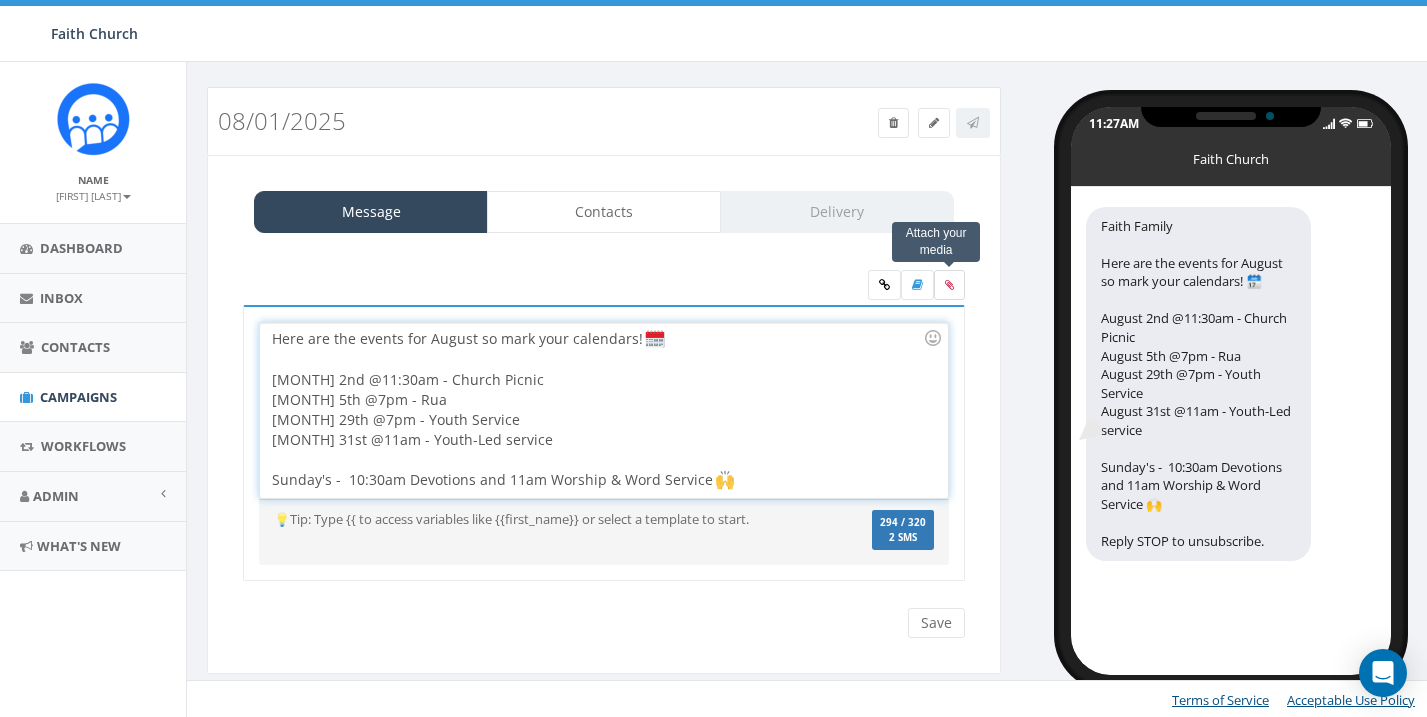 click at bounding box center [949, 285] 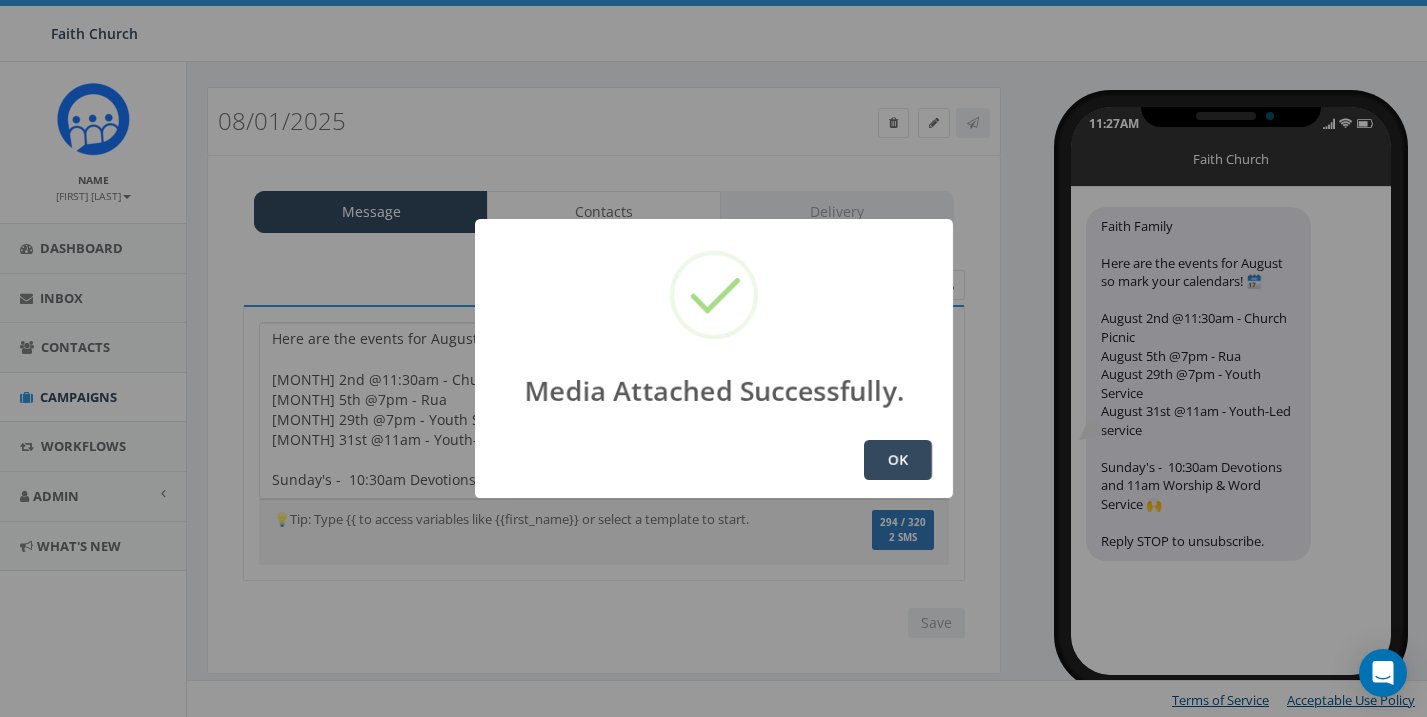 click on "OK" at bounding box center (898, 460) 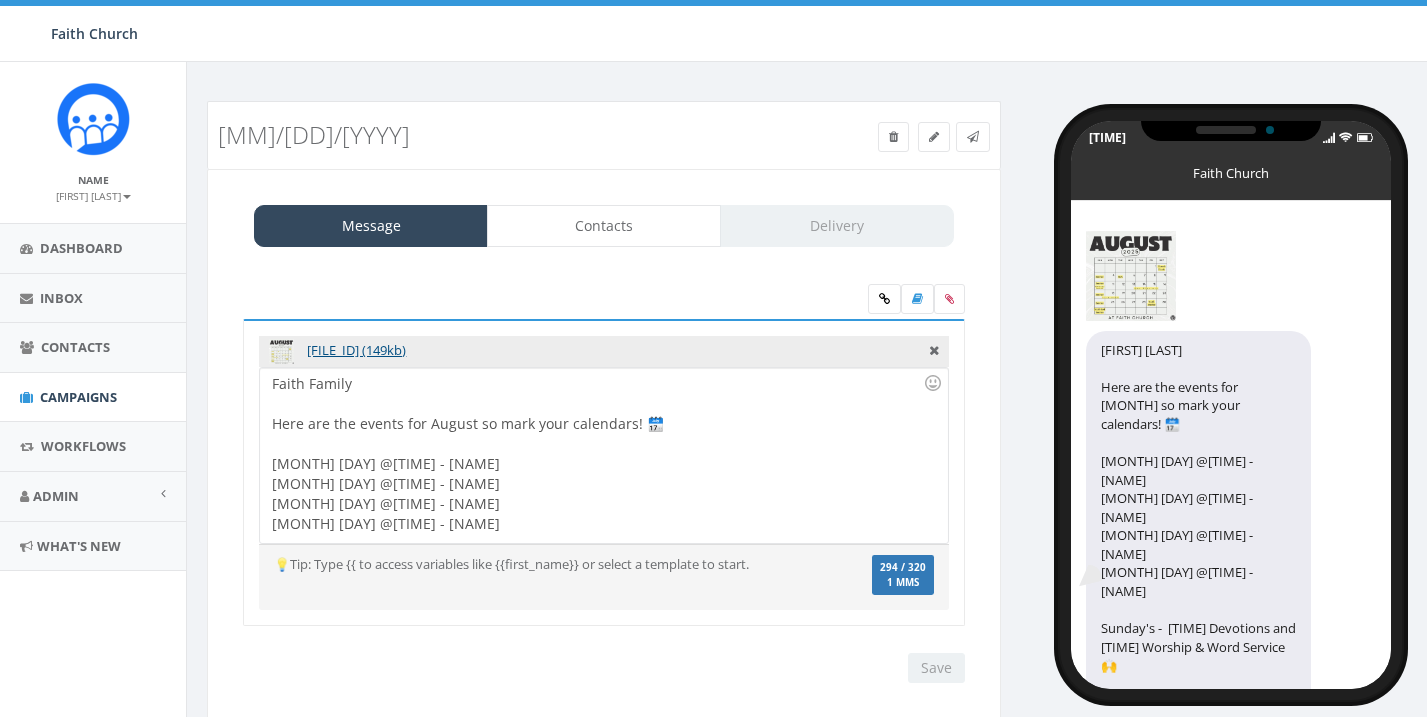 scroll, scrollTop: 14, scrollLeft: 0, axis: vertical 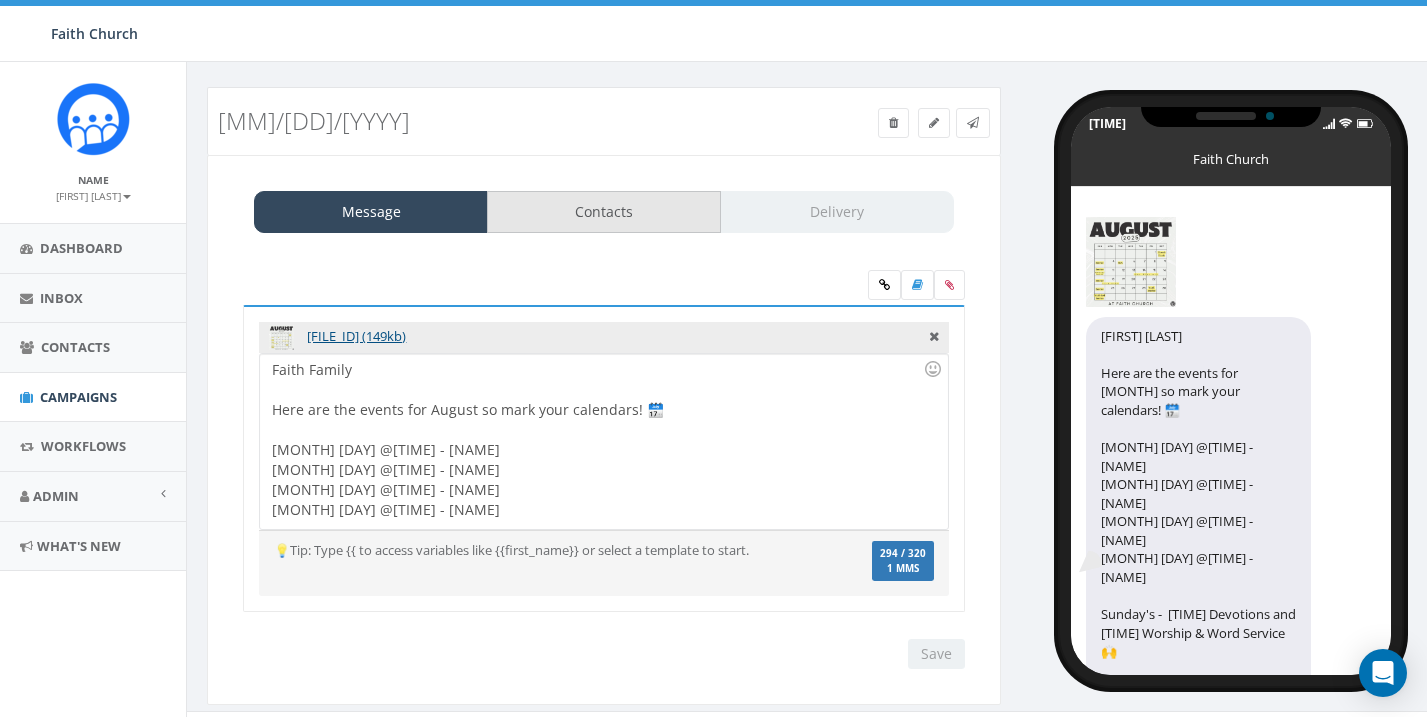 click on "Contacts" at bounding box center (604, 212) 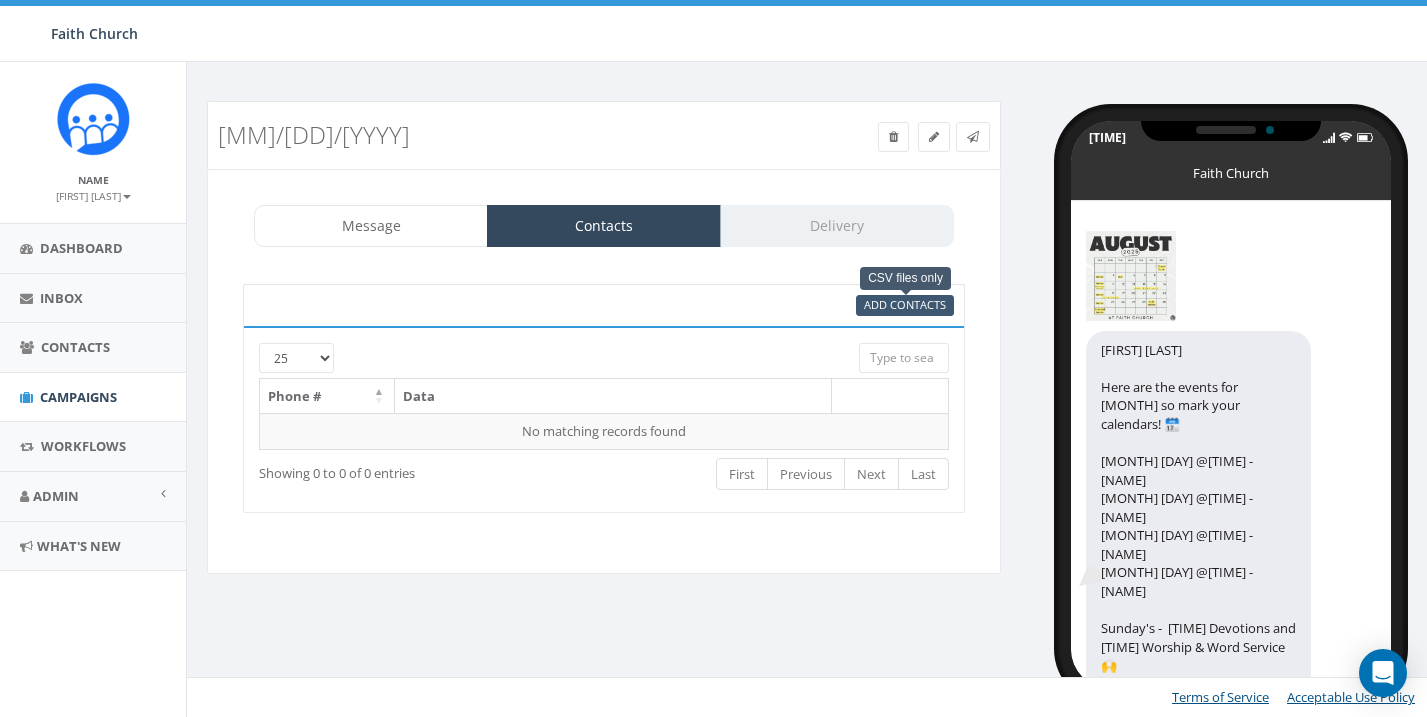 click on "Add Contacts" at bounding box center (905, 304) 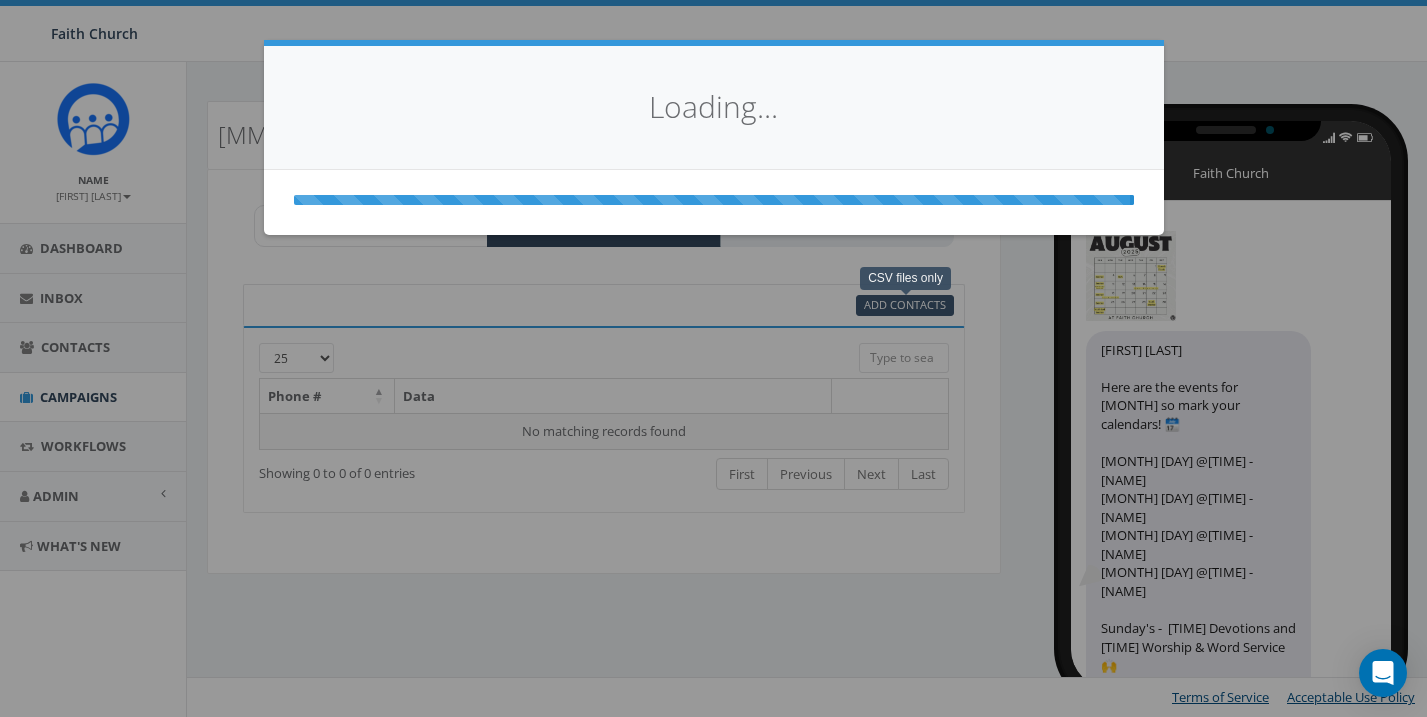 select 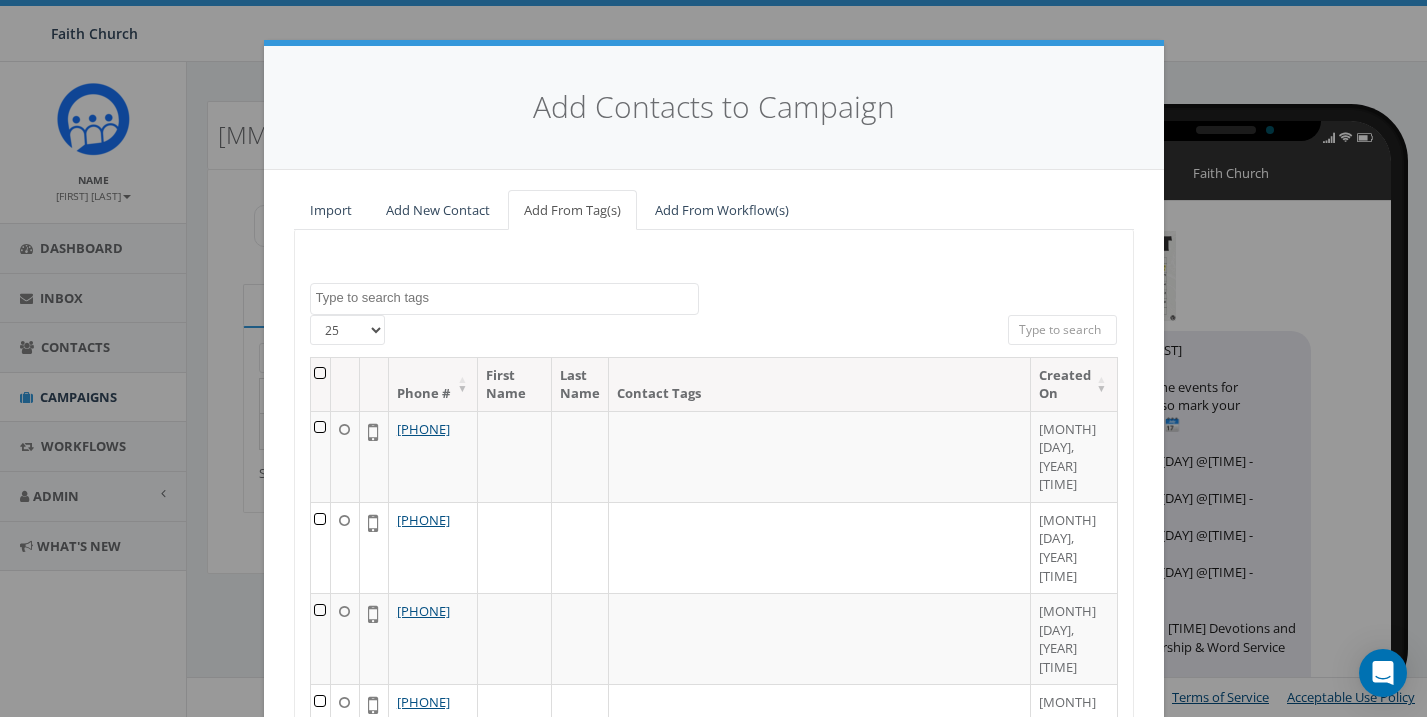 click at bounding box center [321, 384] 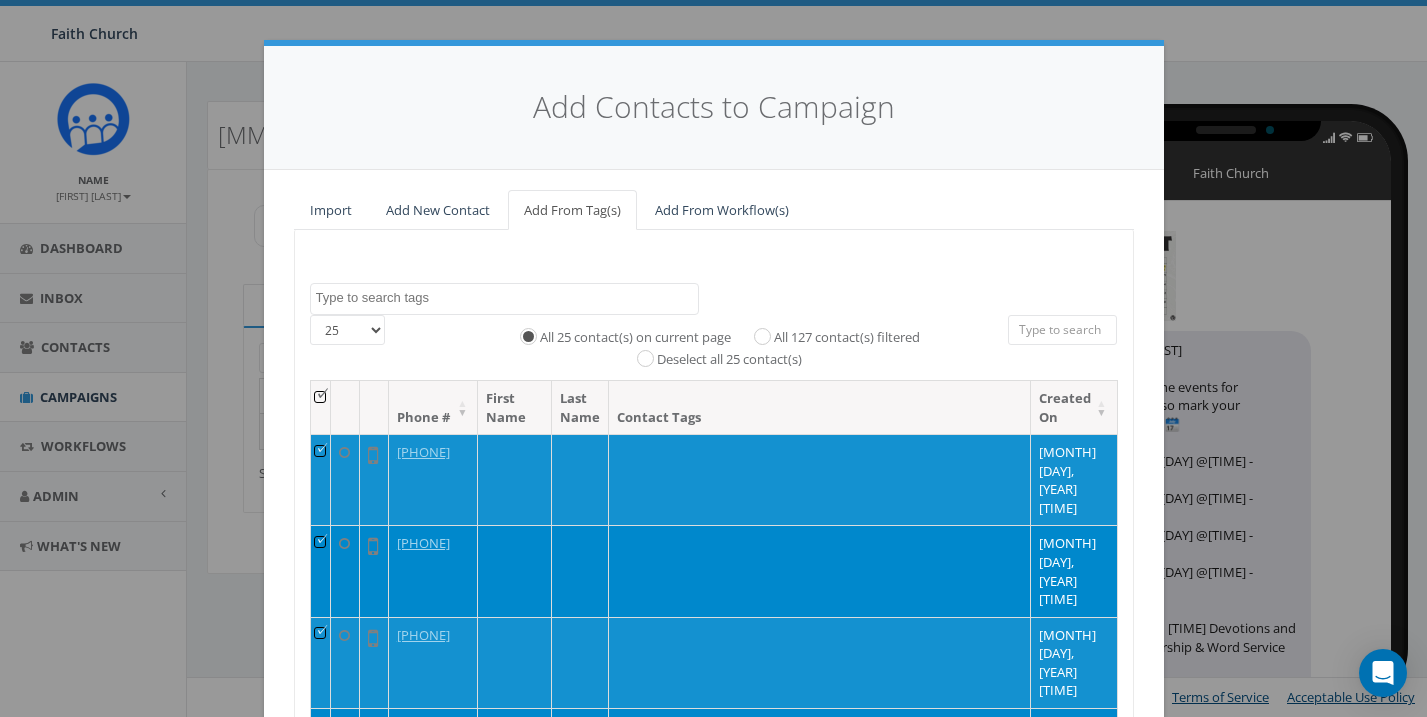 click on "All 127 contact(s) filtered" at bounding box center (847, 338) 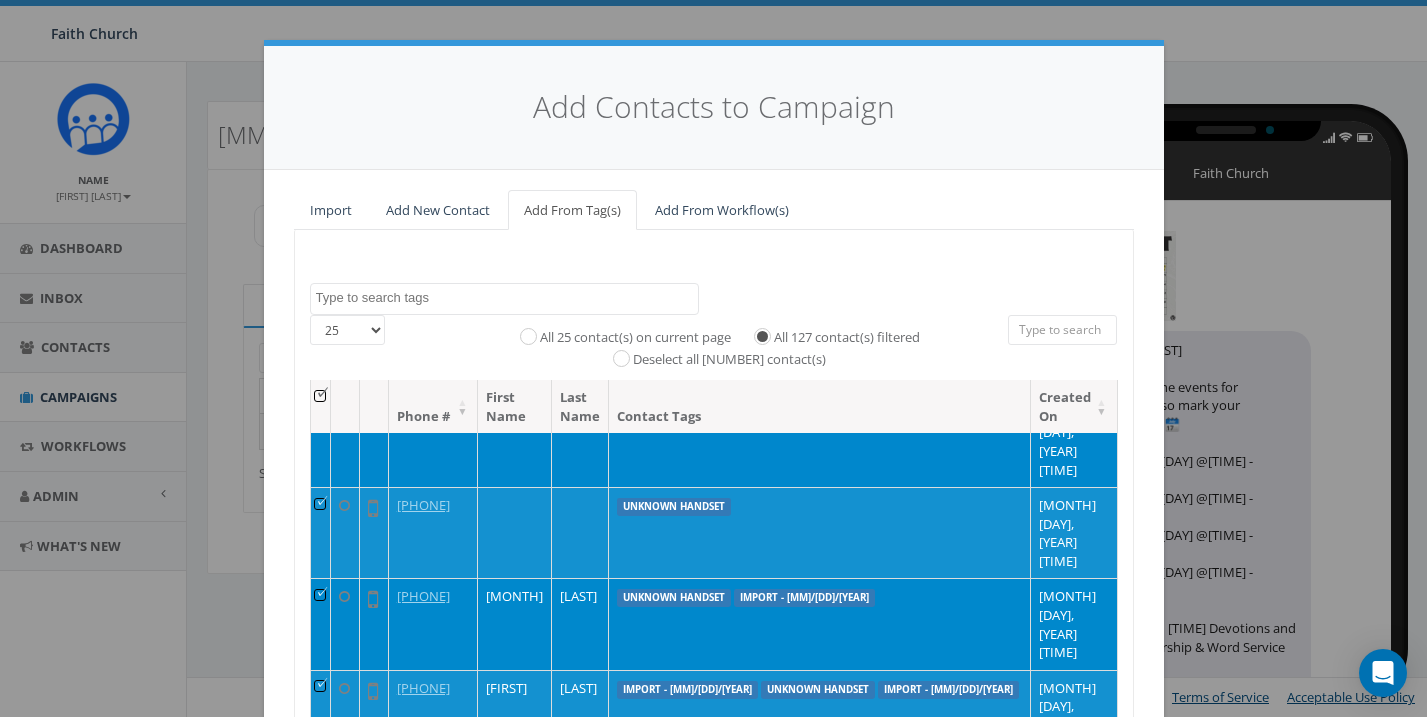 scroll, scrollTop: 1405, scrollLeft: 0, axis: vertical 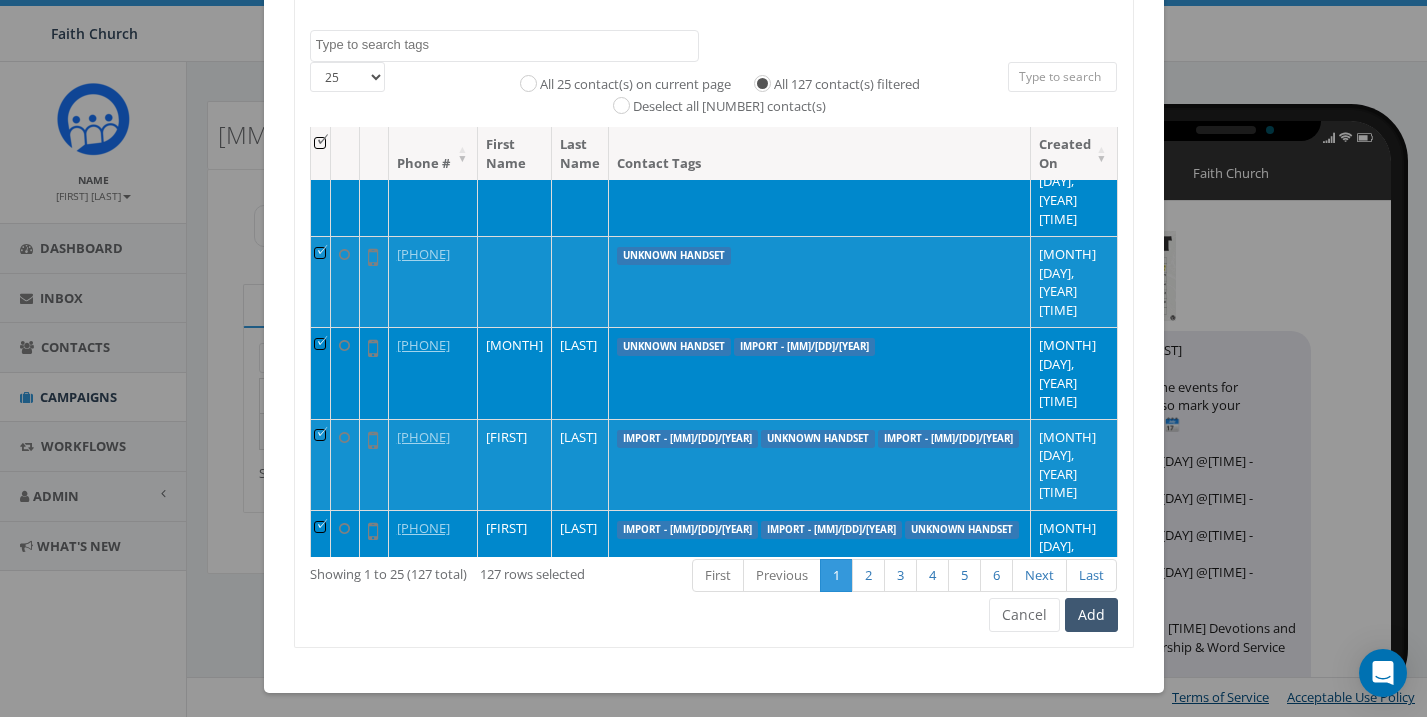 click on "Add" at bounding box center (1091, 615) 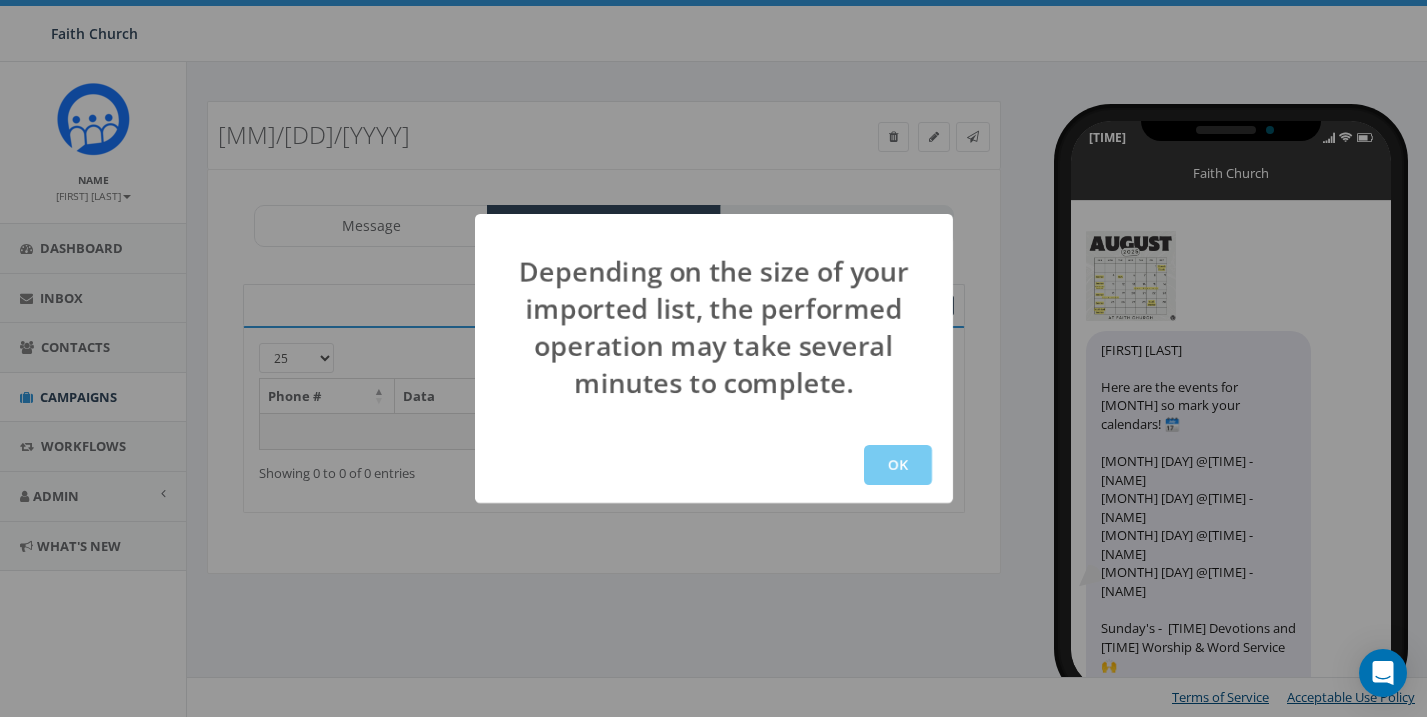 click on "OK" at bounding box center [898, 465] 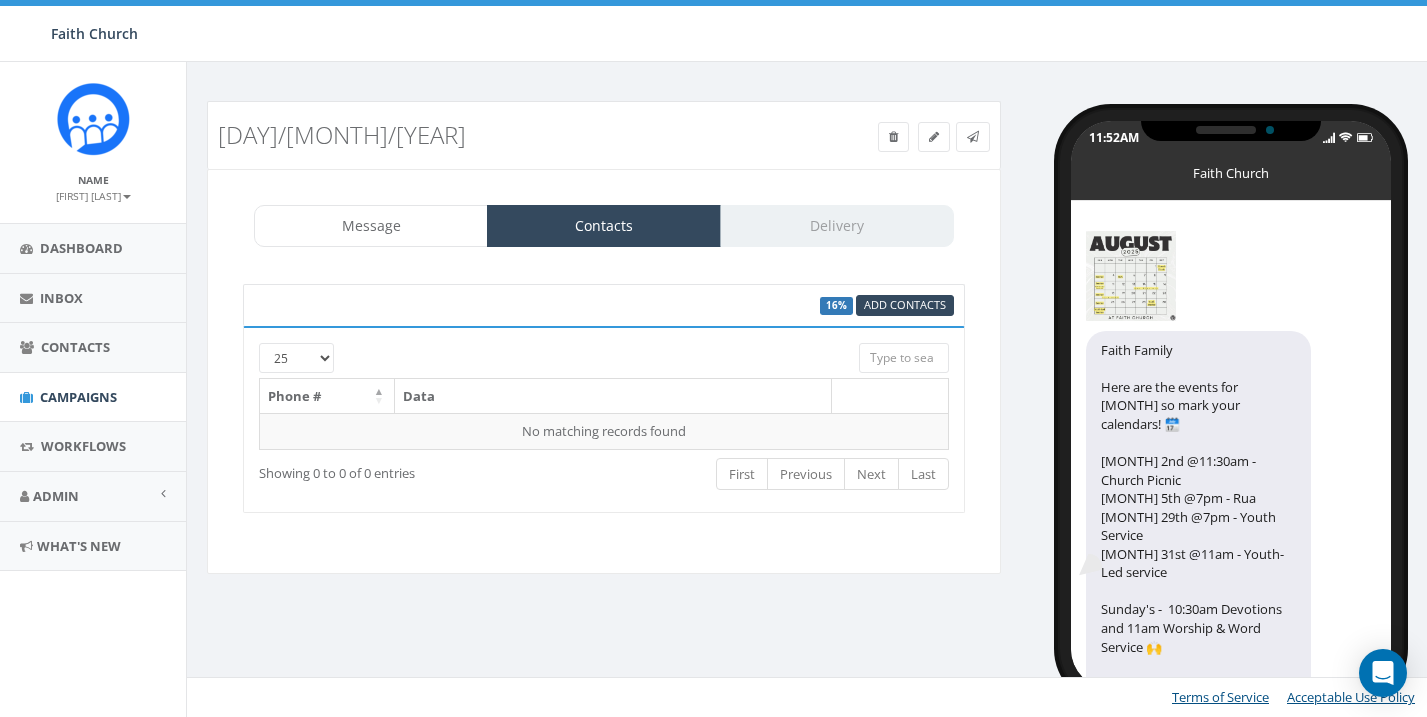 scroll, scrollTop: 0, scrollLeft: 0, axis: both 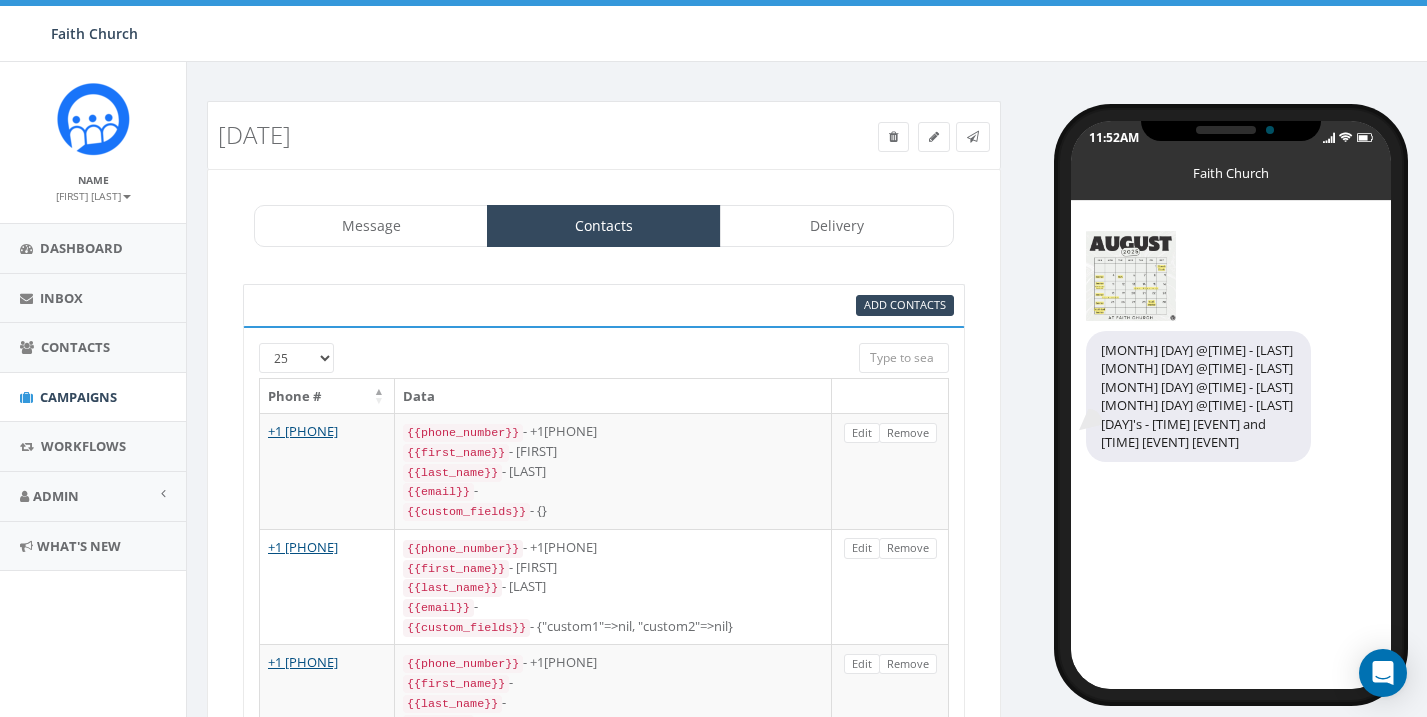 select 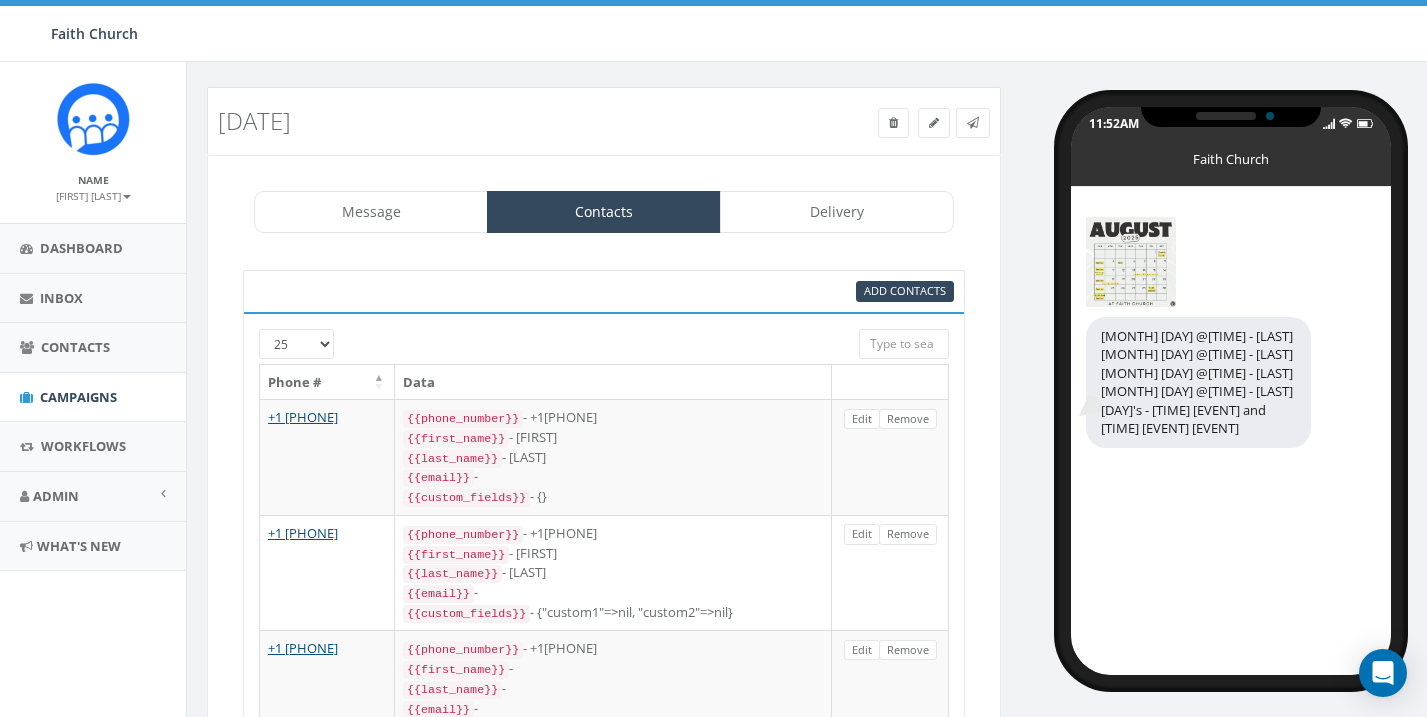 scroll, scrollTop: 0, scrollLeft: 0, axis: both 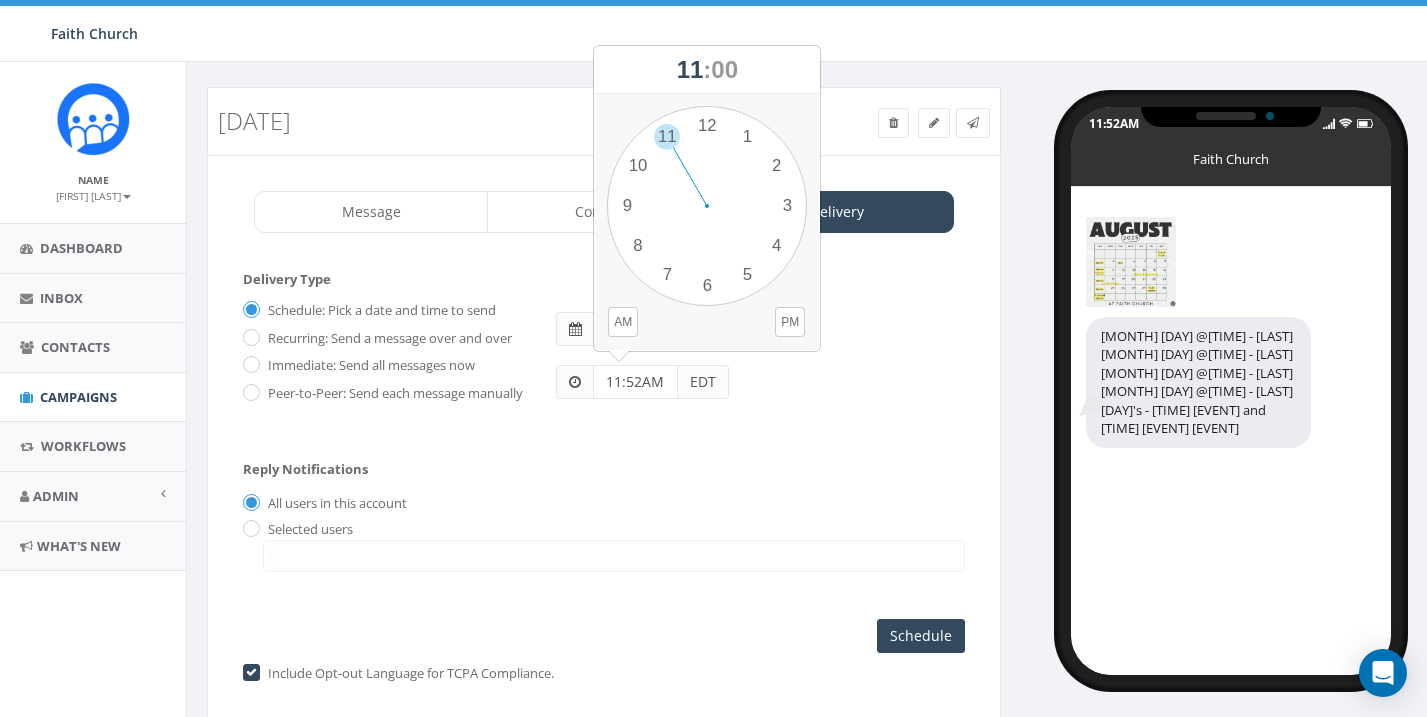 click on "11:52AM" at bounding box center [635, 382] 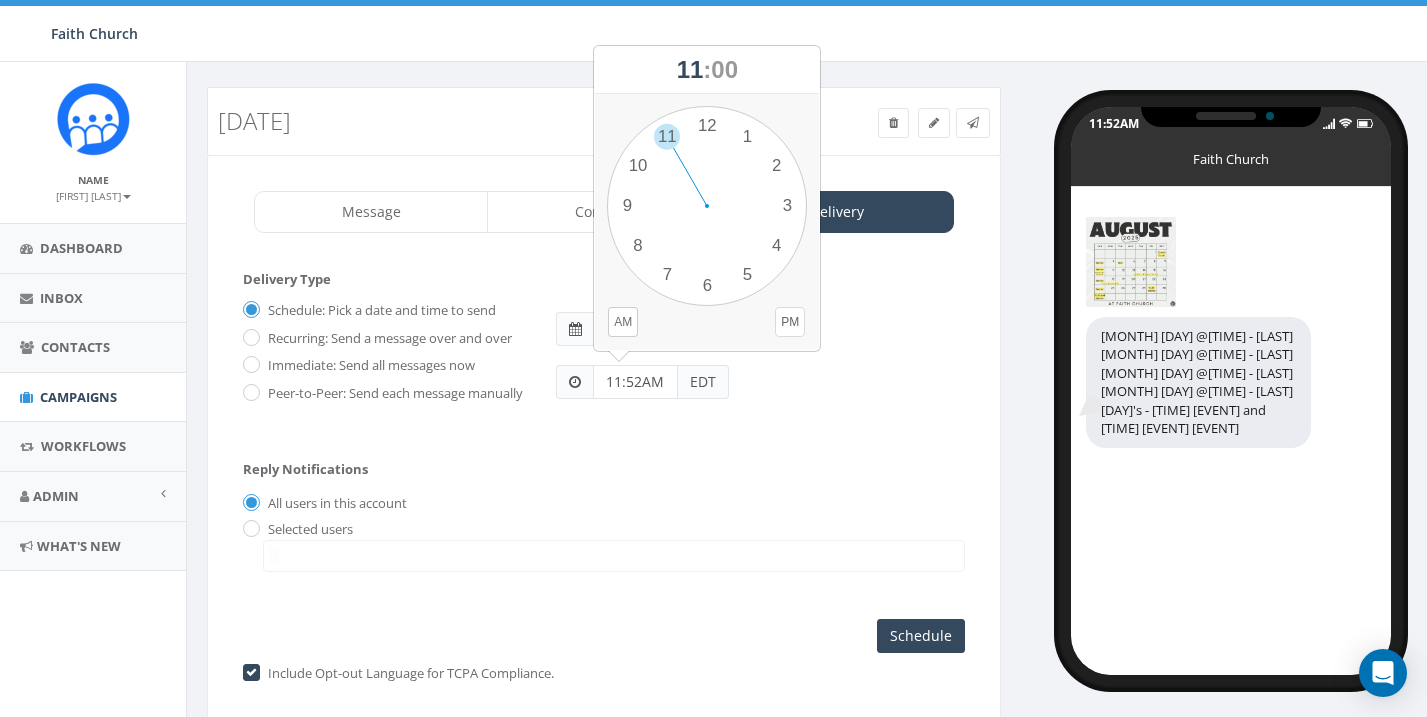 click on "PM" at bounding box center [790, 322] 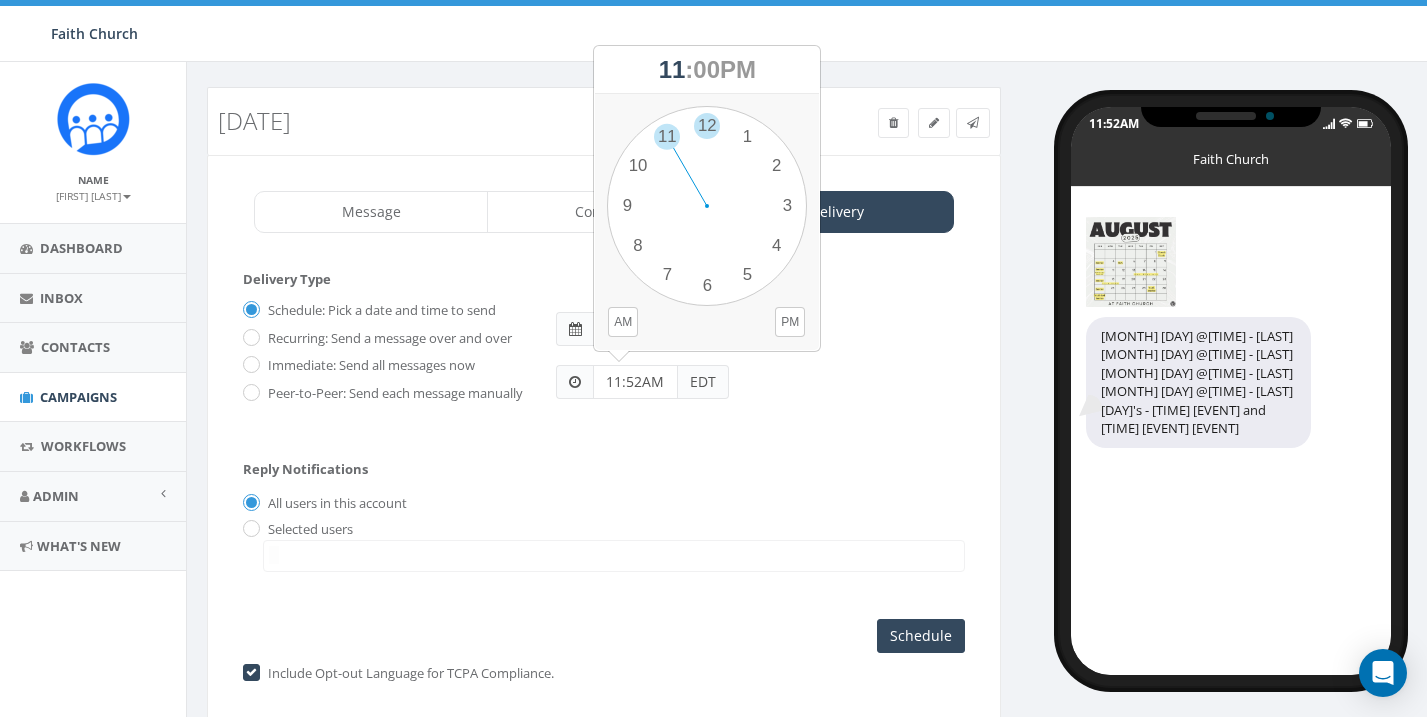 click on "1 2 3 4 5 6 7 8 9 10 11 12 00 05 10 15 20 25 30 35 40 45 50 55" at bounding box center [707, 206] 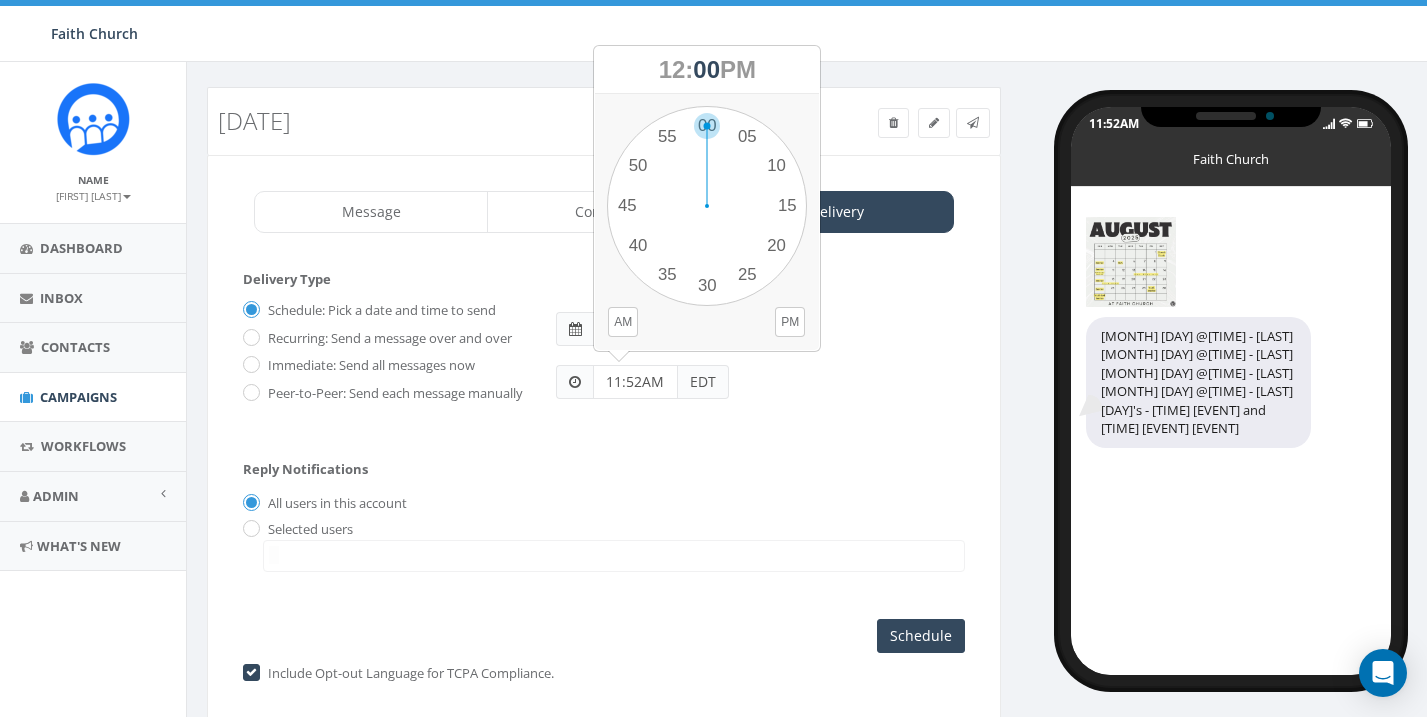 click on "1 2 3 4 5 6 7 8 9 10 11 12 00 05 10 15 20 25 30 35 40 45 50 55" at bounding box center (707, 206) 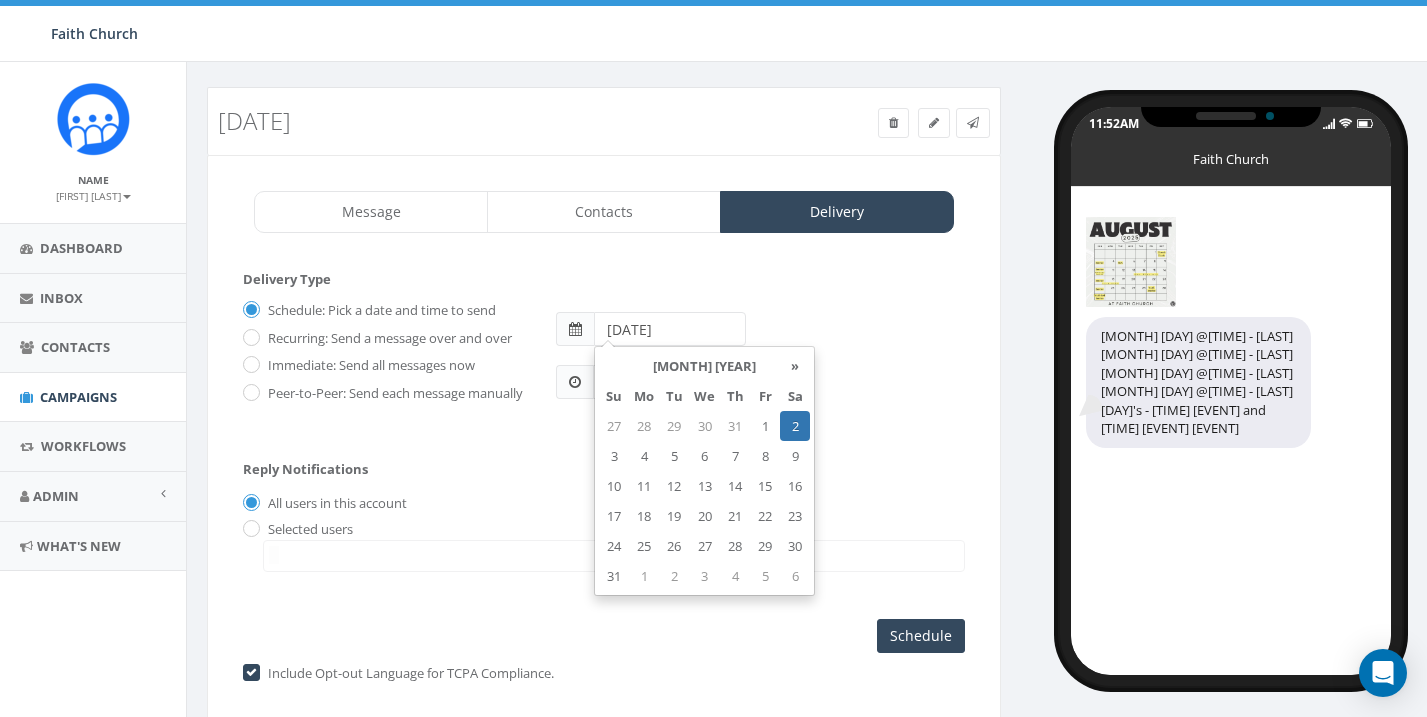 click on "[DATE]" at bounding box center (669, 329) 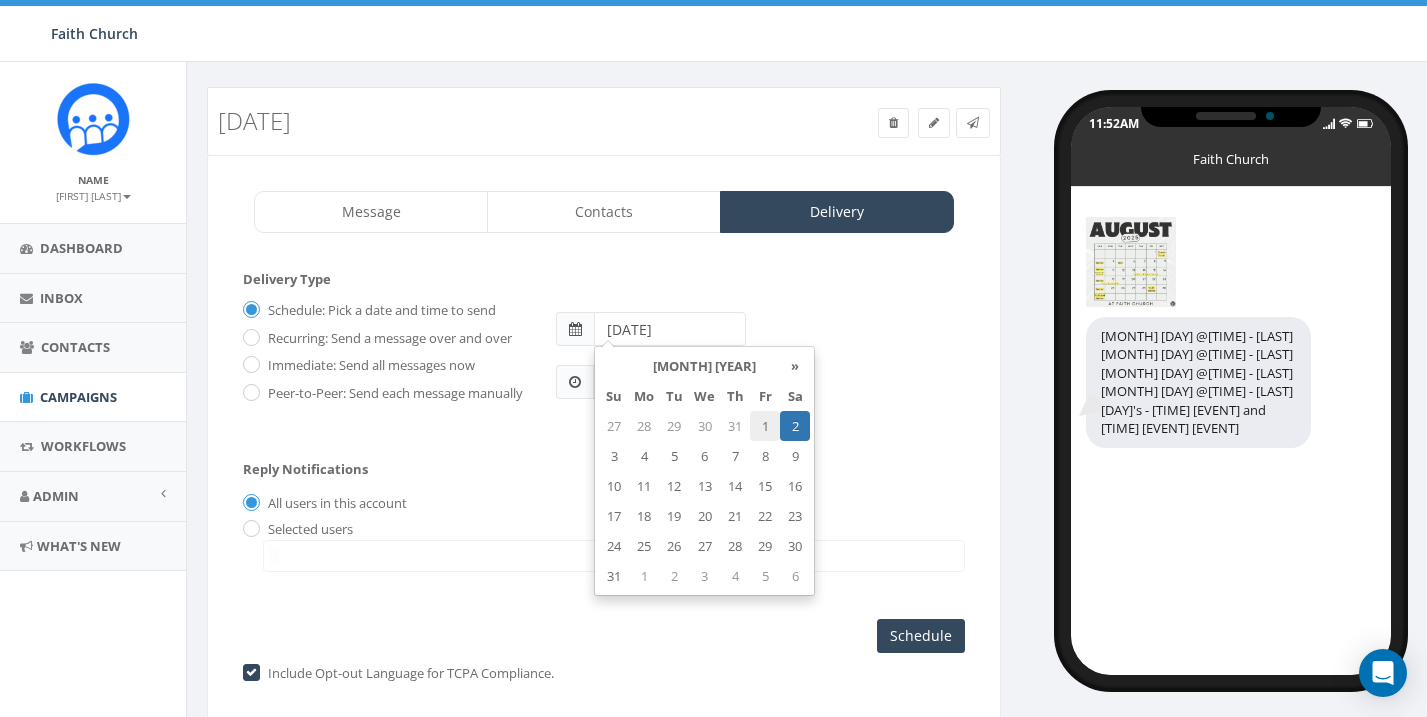 click on "1" at bounding box center [765, 426] 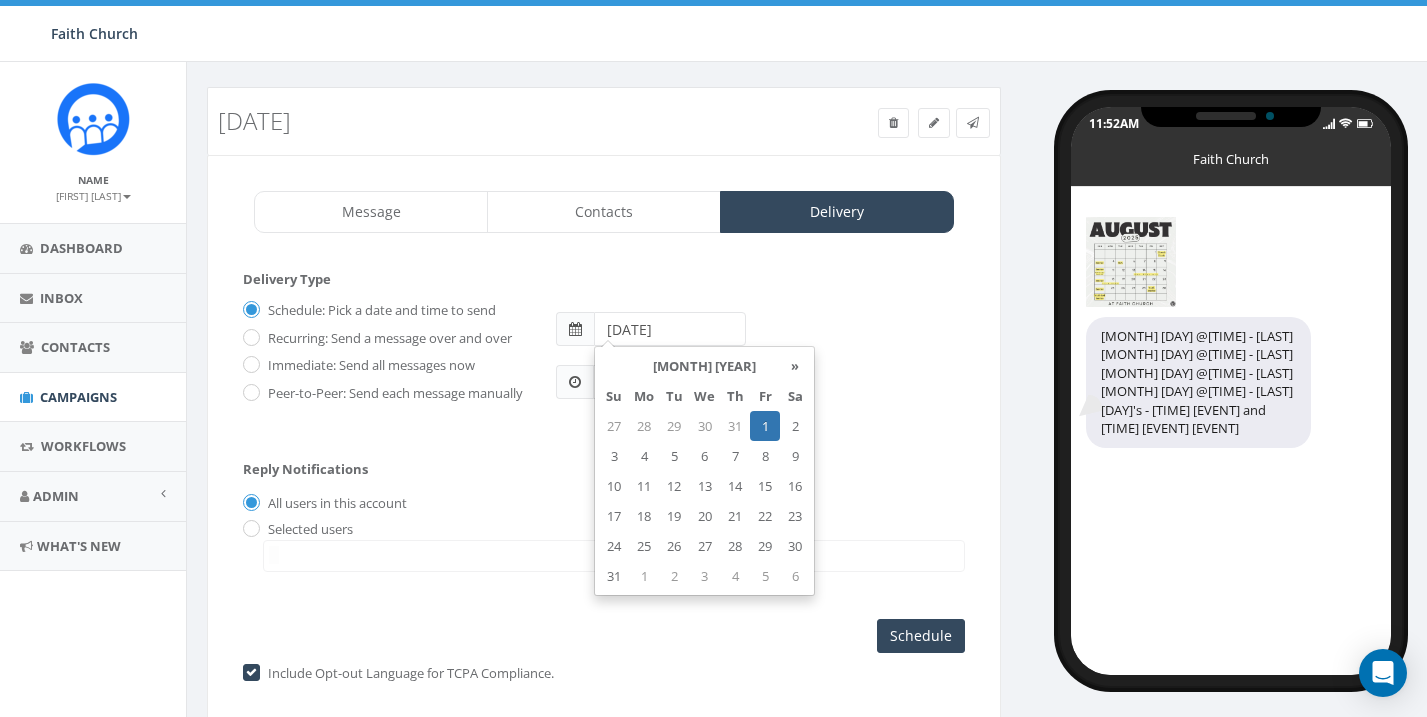 click on "Reply Notifications All users in this account Selected users james+518@rallycorp.com mkeller57@aol.com christiepalmer@att.net" at bounding box center (604, 512) 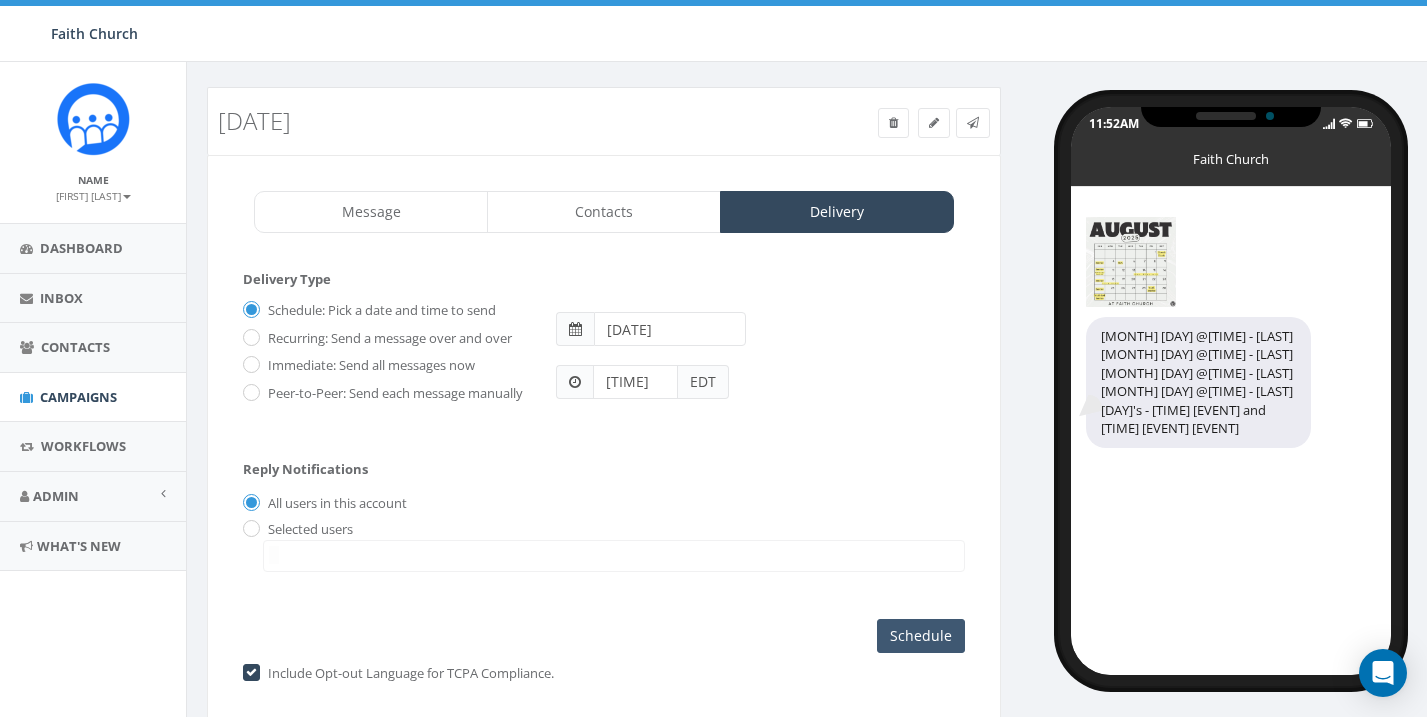 click on "Schedule" at bounding box center [921, 636] 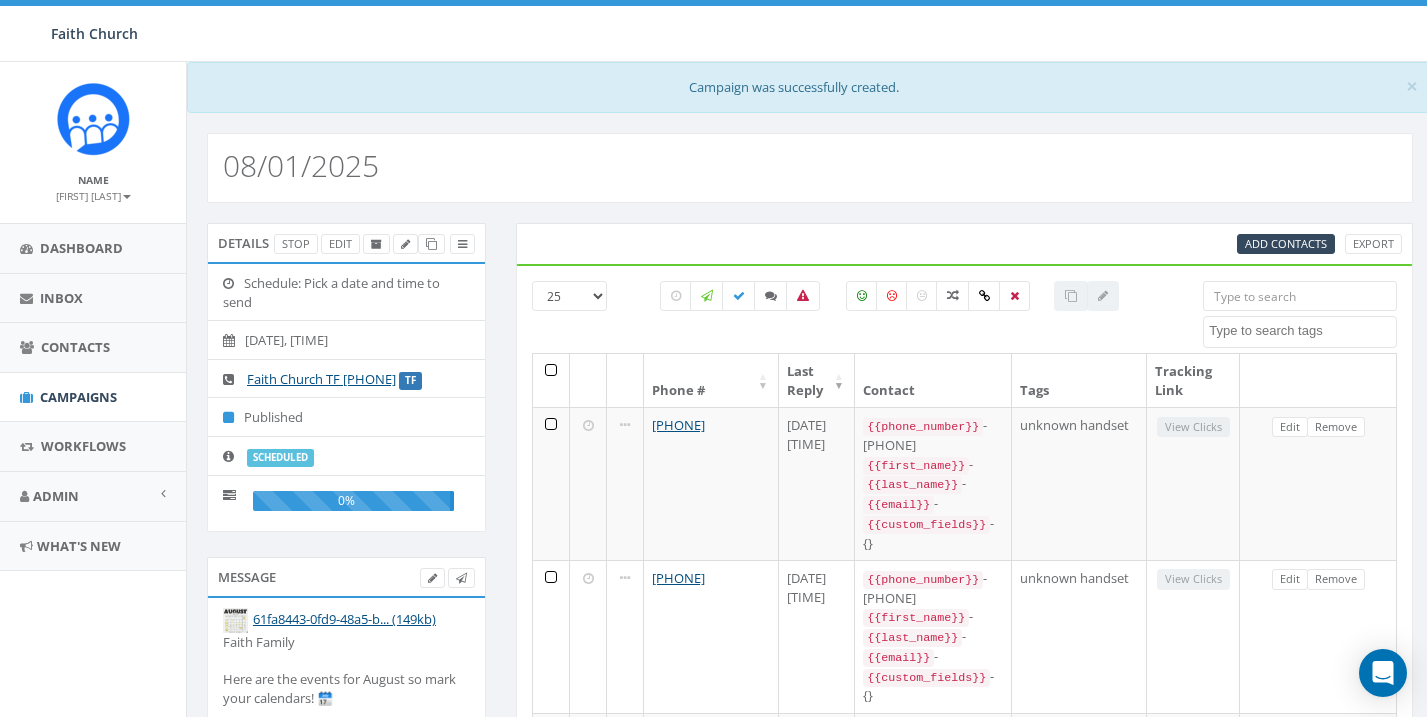 select 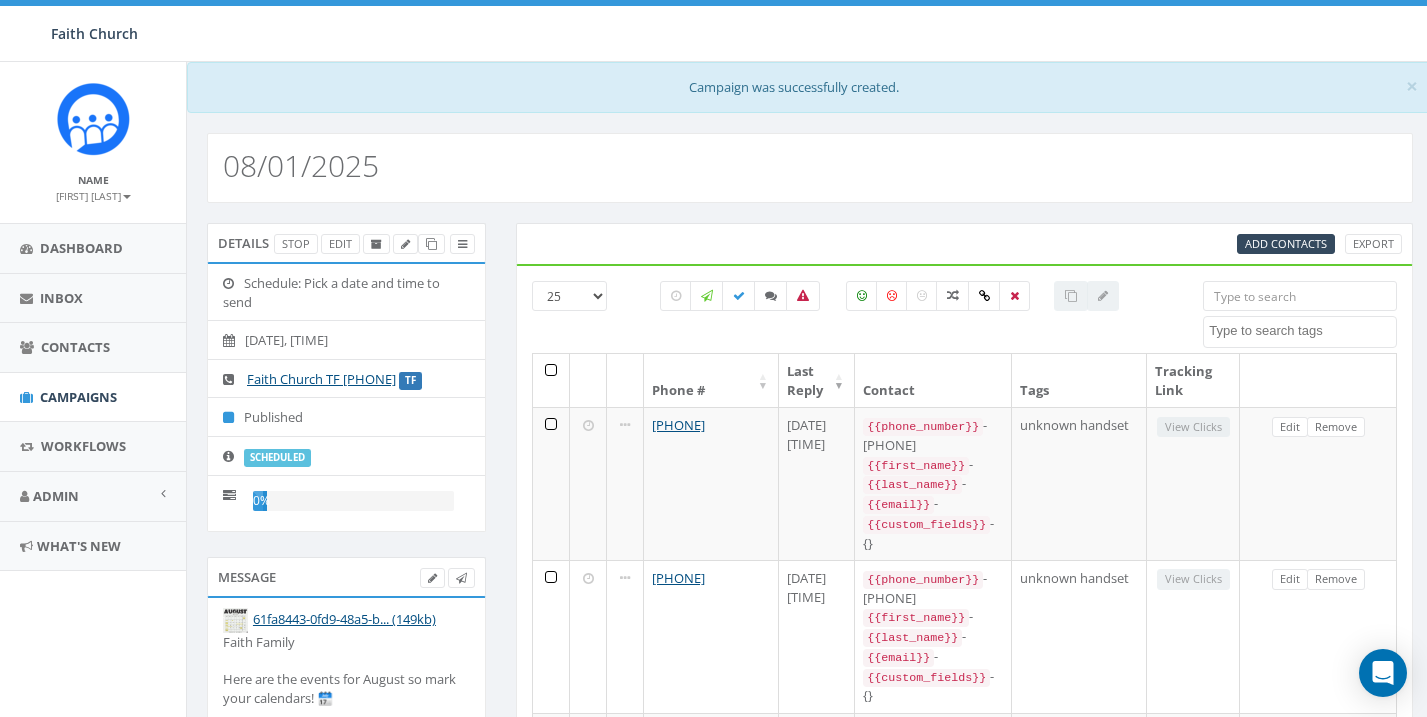 click on "[FIRST] [LAST]" at bounding box center [93, 196] 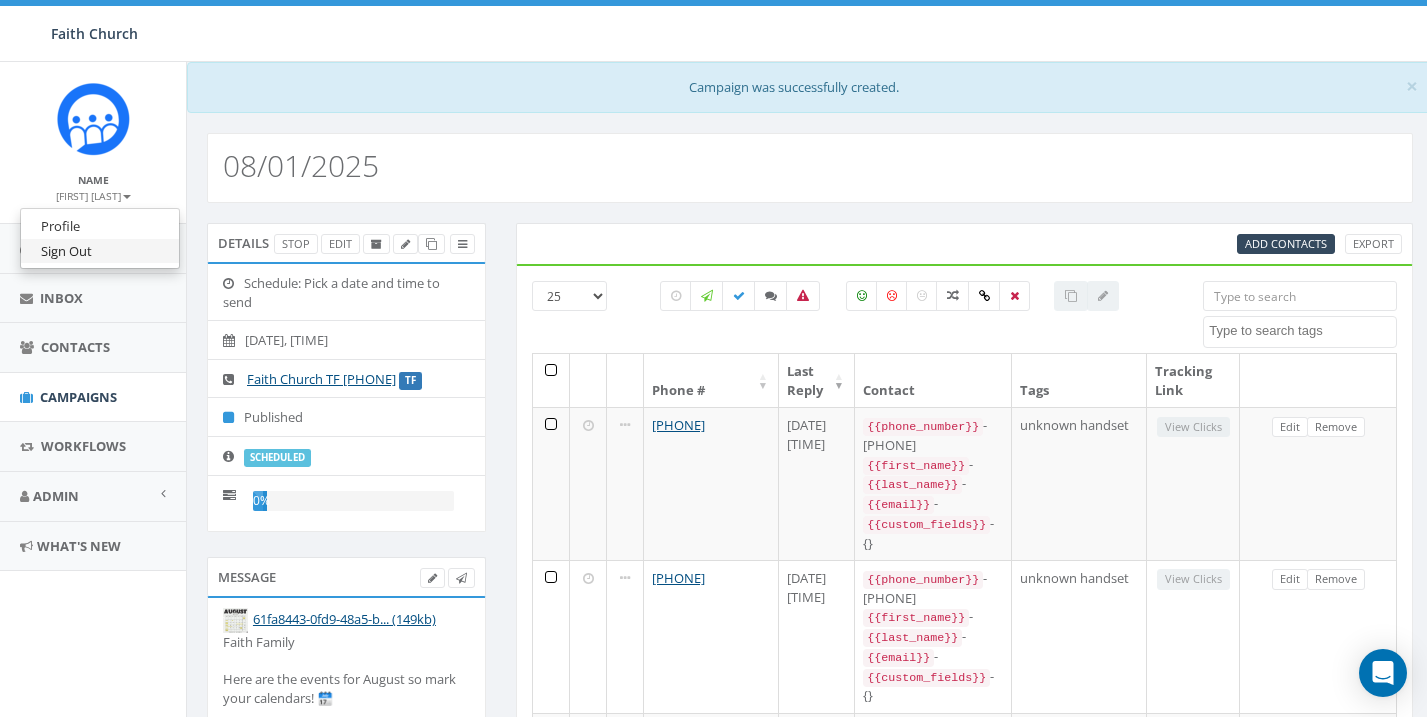click on "Sign Out" at bounding box center (100, 251) 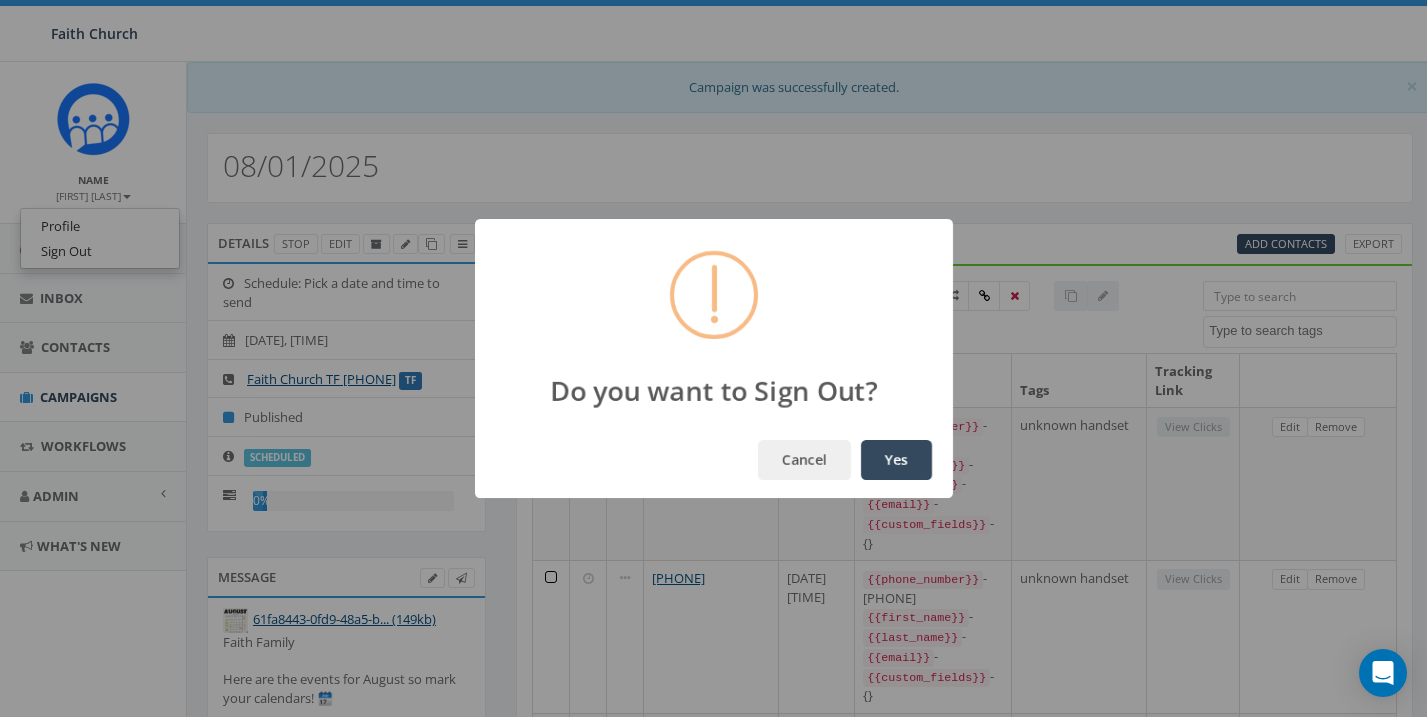 type 